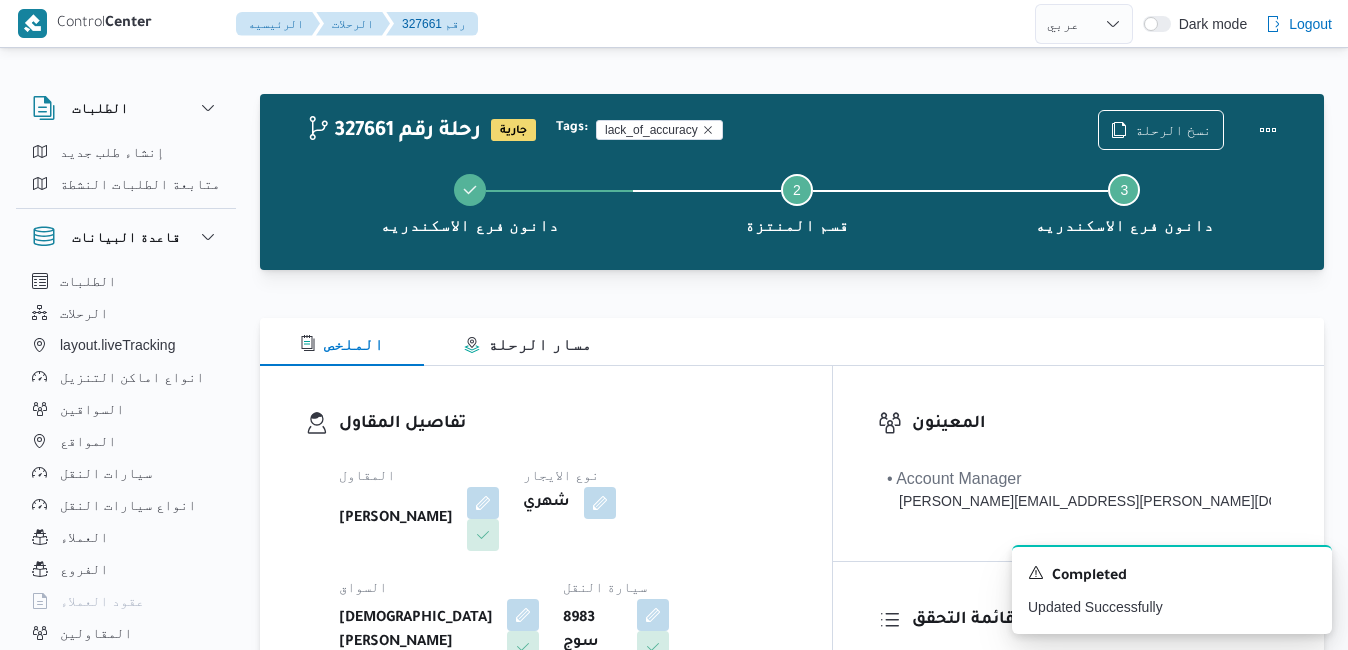 select on "ar" 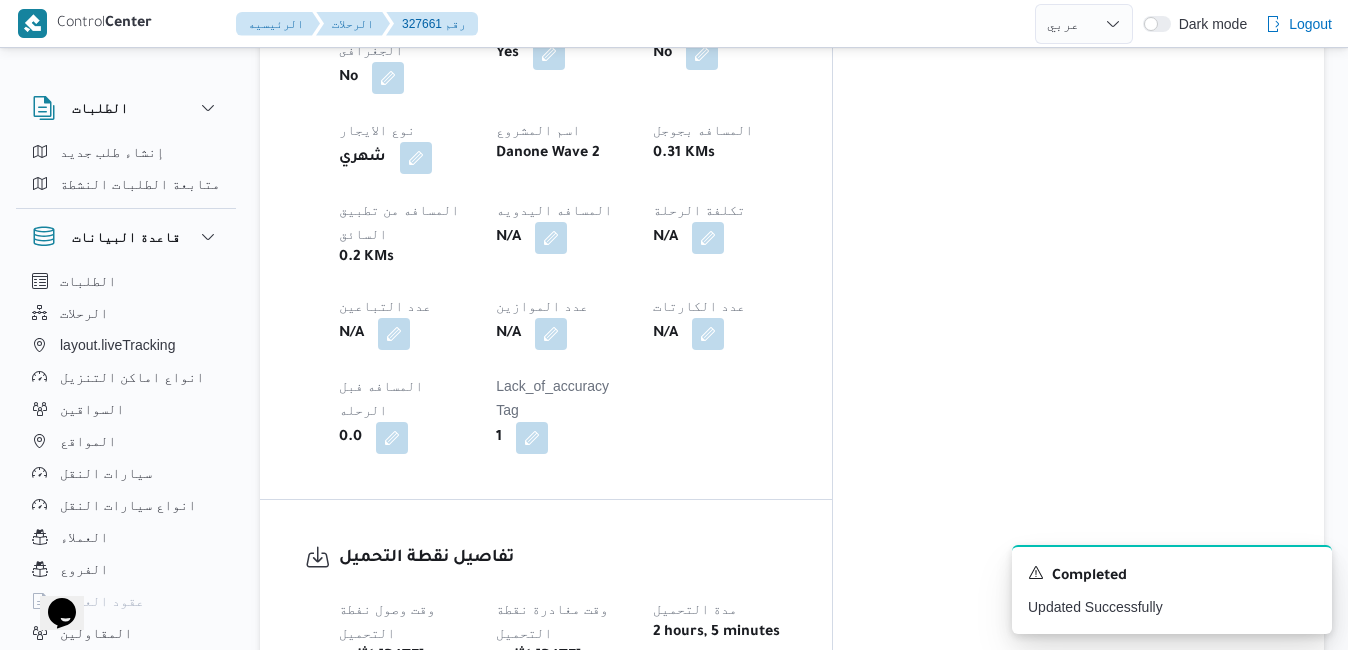 scroll, scrollTop: 0, scrollLeft: 0, axis: both 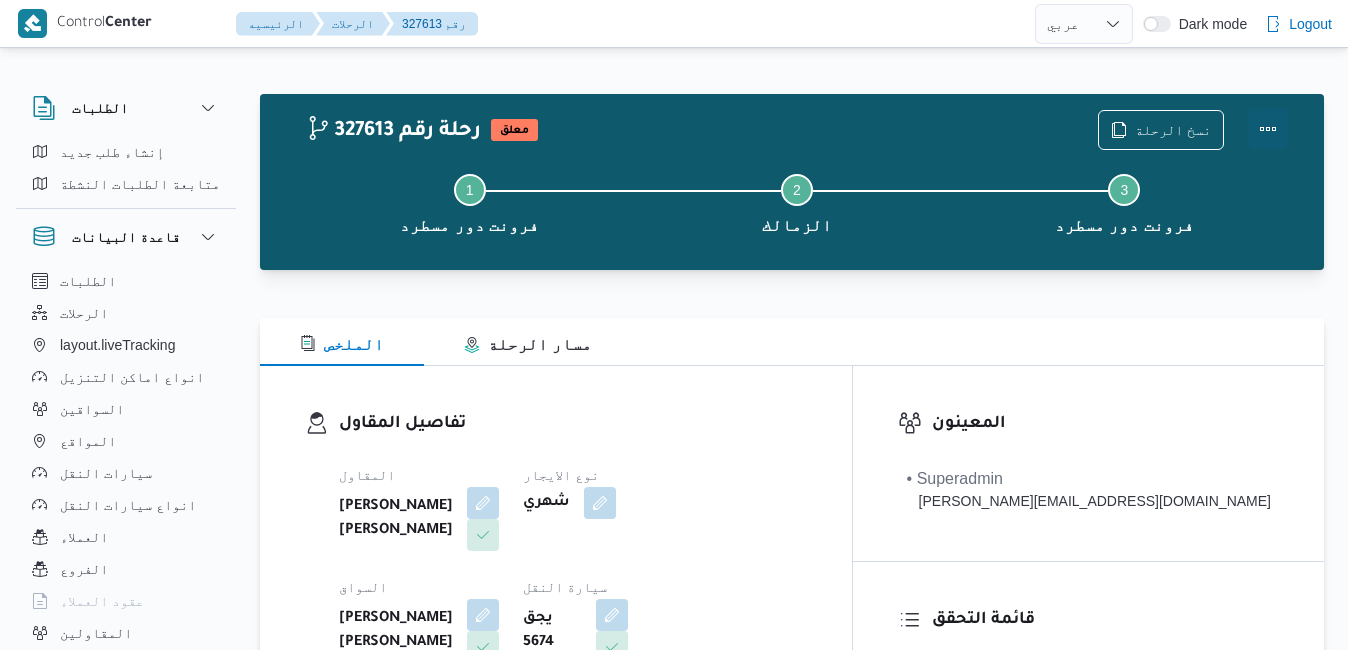 click at bounding box center (1268, 129) 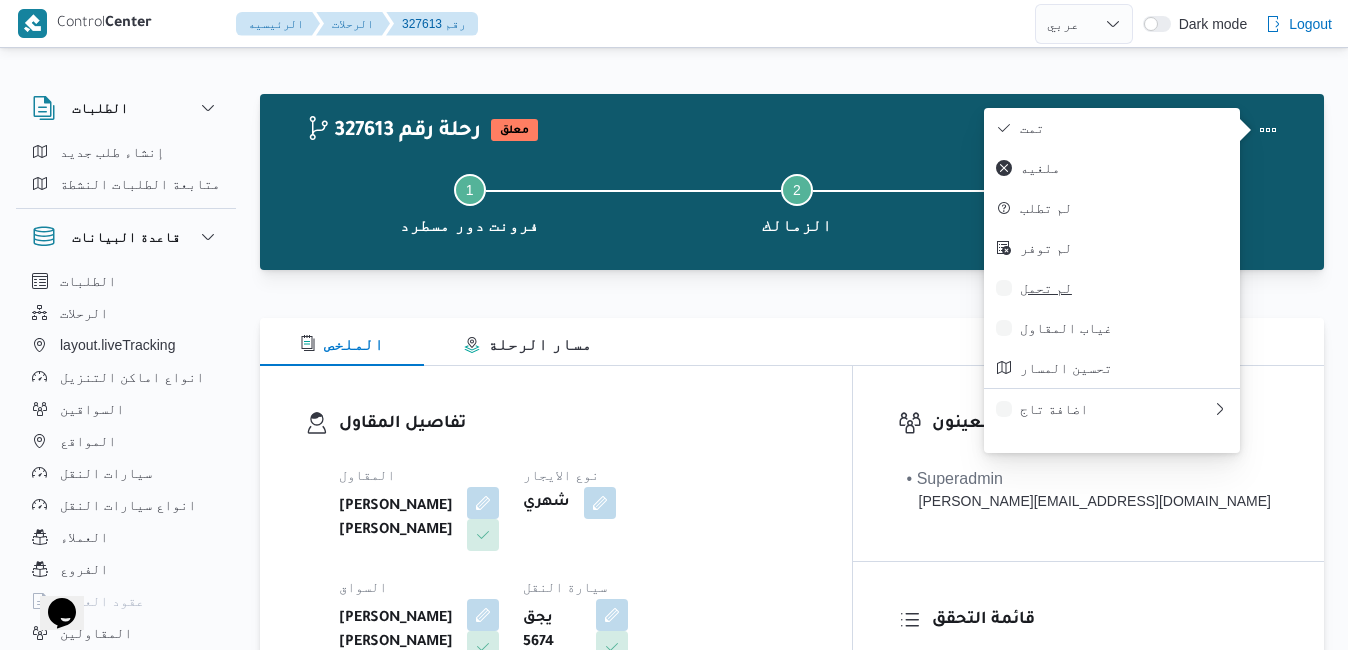scroll, scrollTop: 0, scrollLeft: 0, axis: both 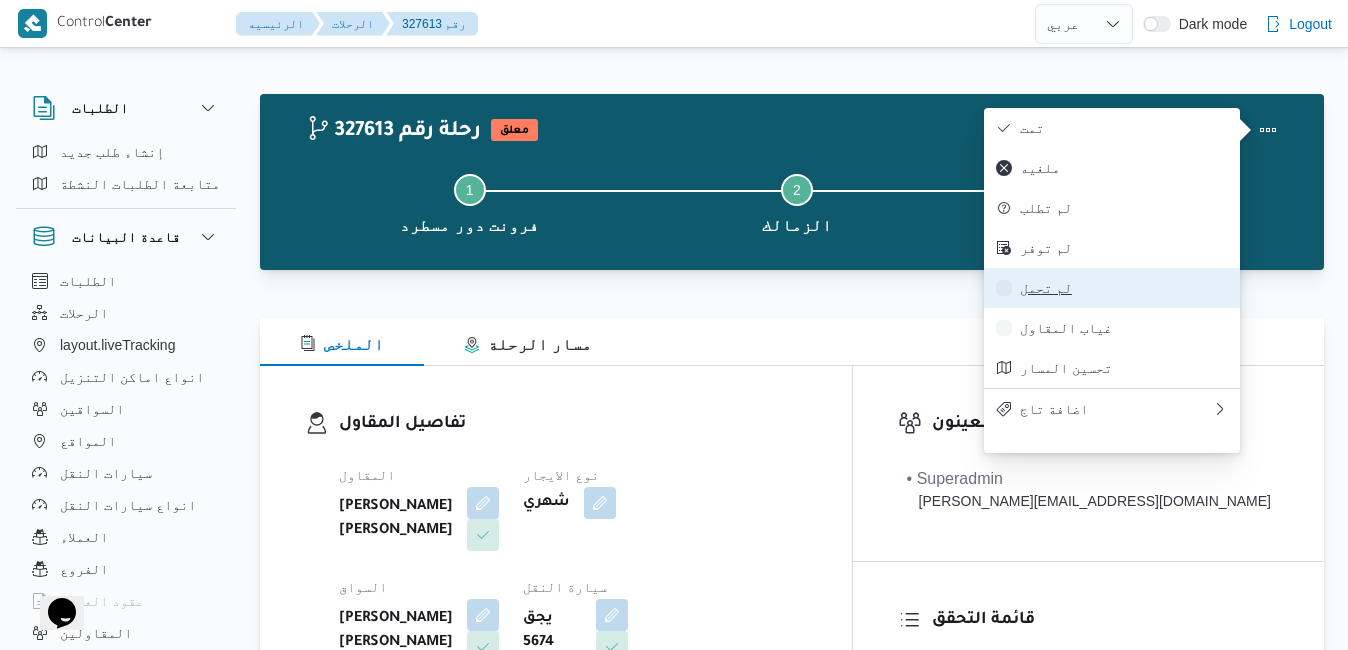 click on "لم تحمل" at bounding box center [1124, 288] 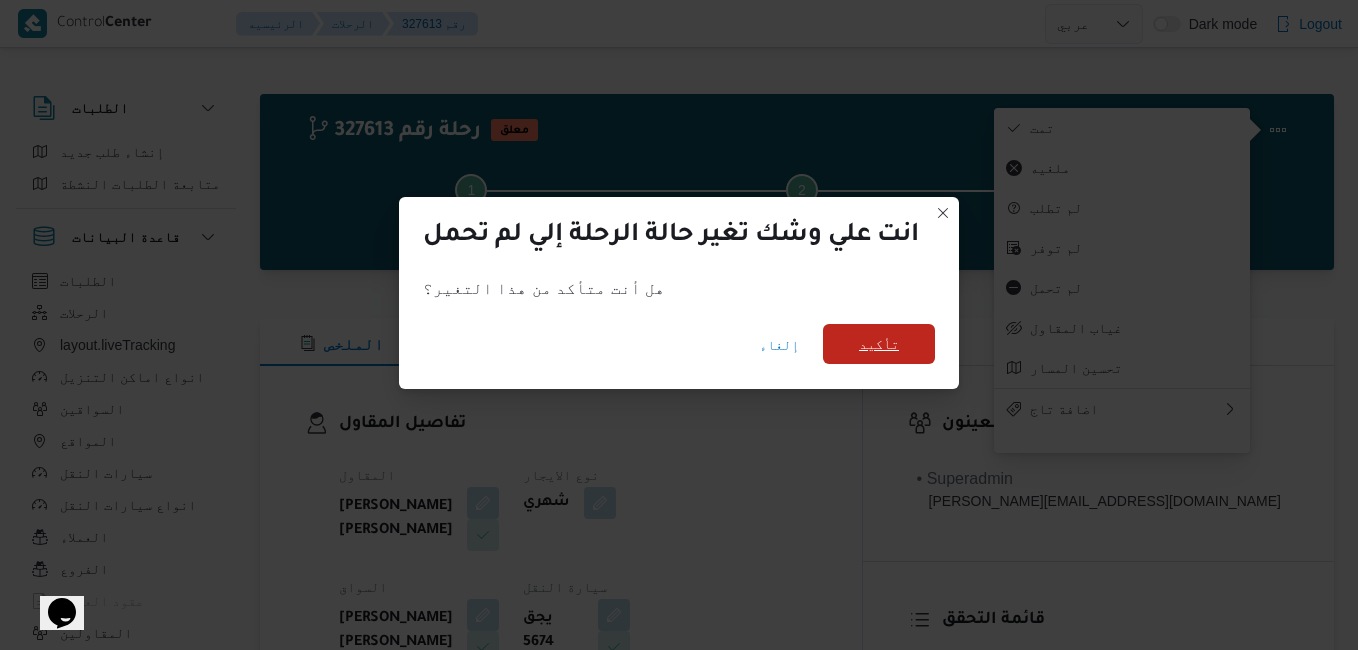 click on "تأكيد" at bounding box center (879, 344) 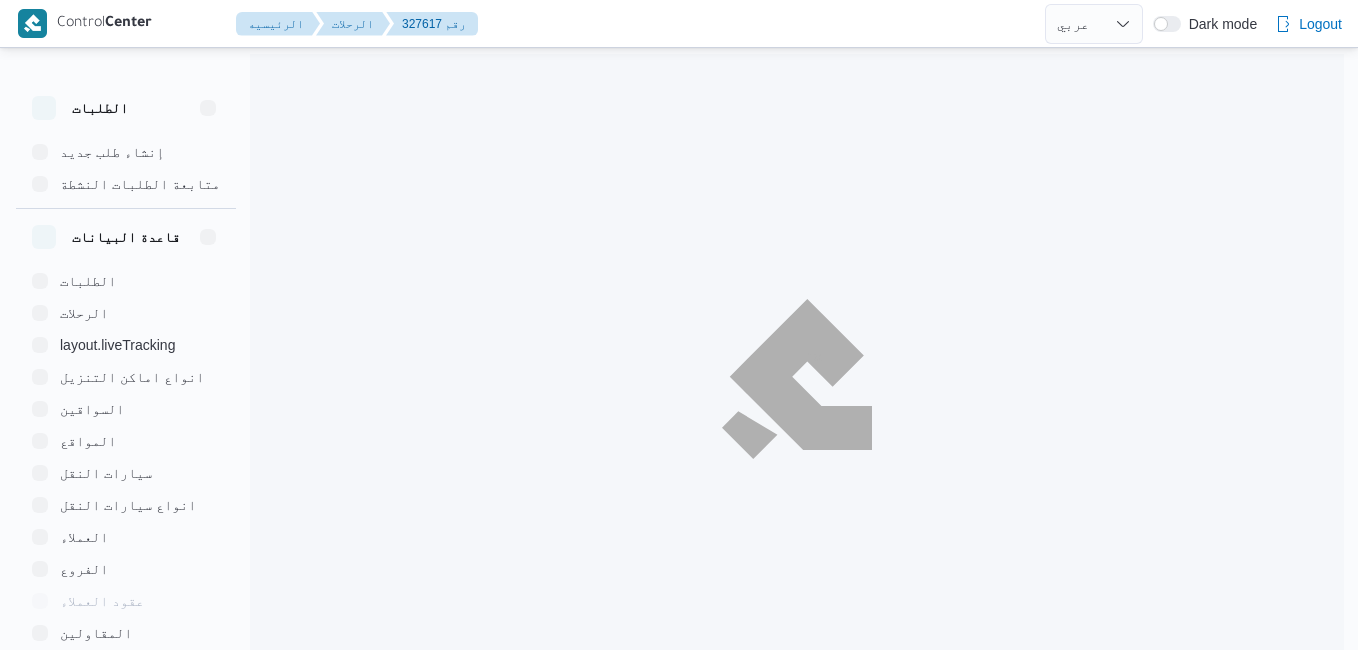 select on "ar" 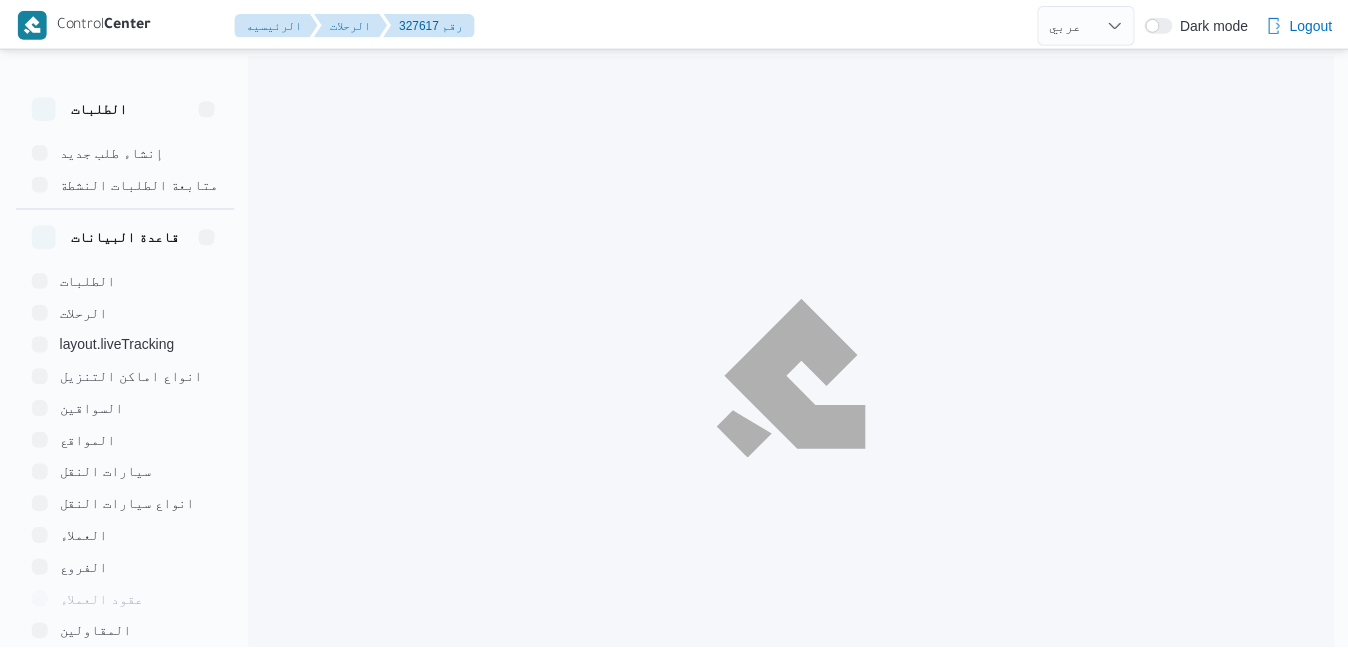 scroll, scrollTop: 0, scrollLeft: 0, axis: both 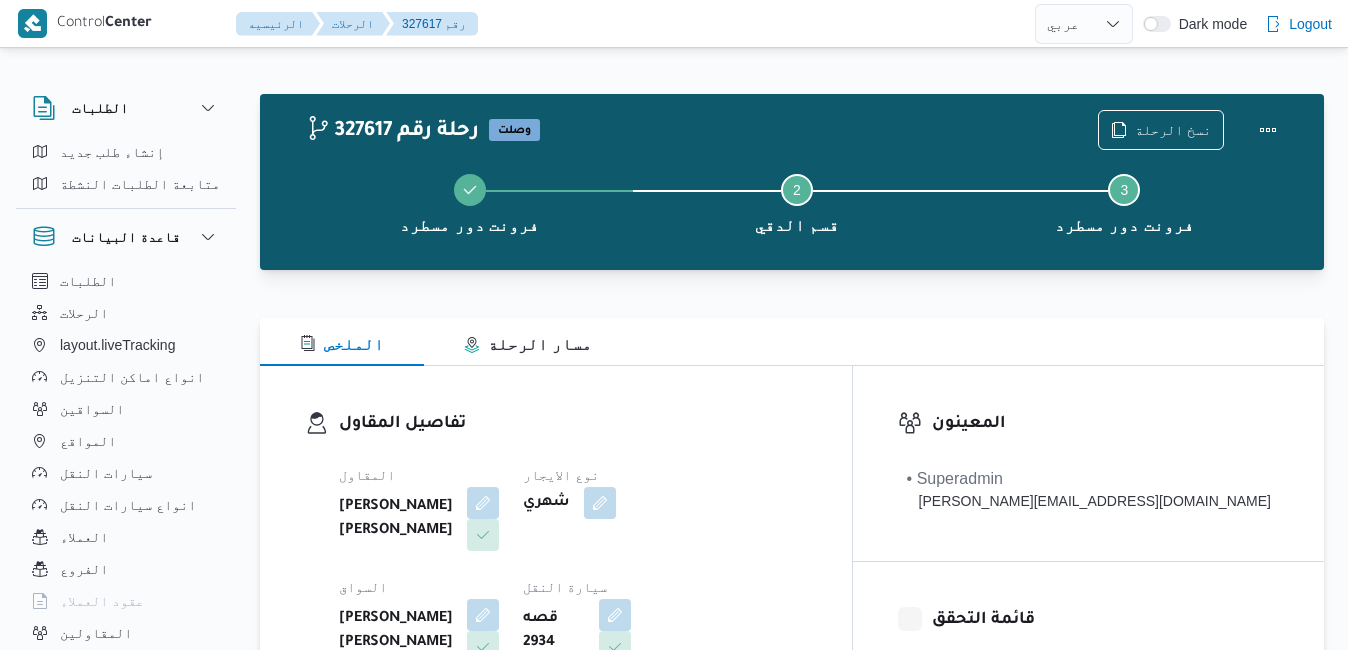 click on "تفاصيل المقاول المقاول عبدالله عيد عبدالسلام عبدالحافظ نوع الايجار شهري السواق عبدالله عيد عبدالسلام عبدالحافظ سيارة النقل قصه 2934 نوع سيارة النقل دبابة | مغلق | جاف | 1.5 طن" at bounding box center [556, 597] 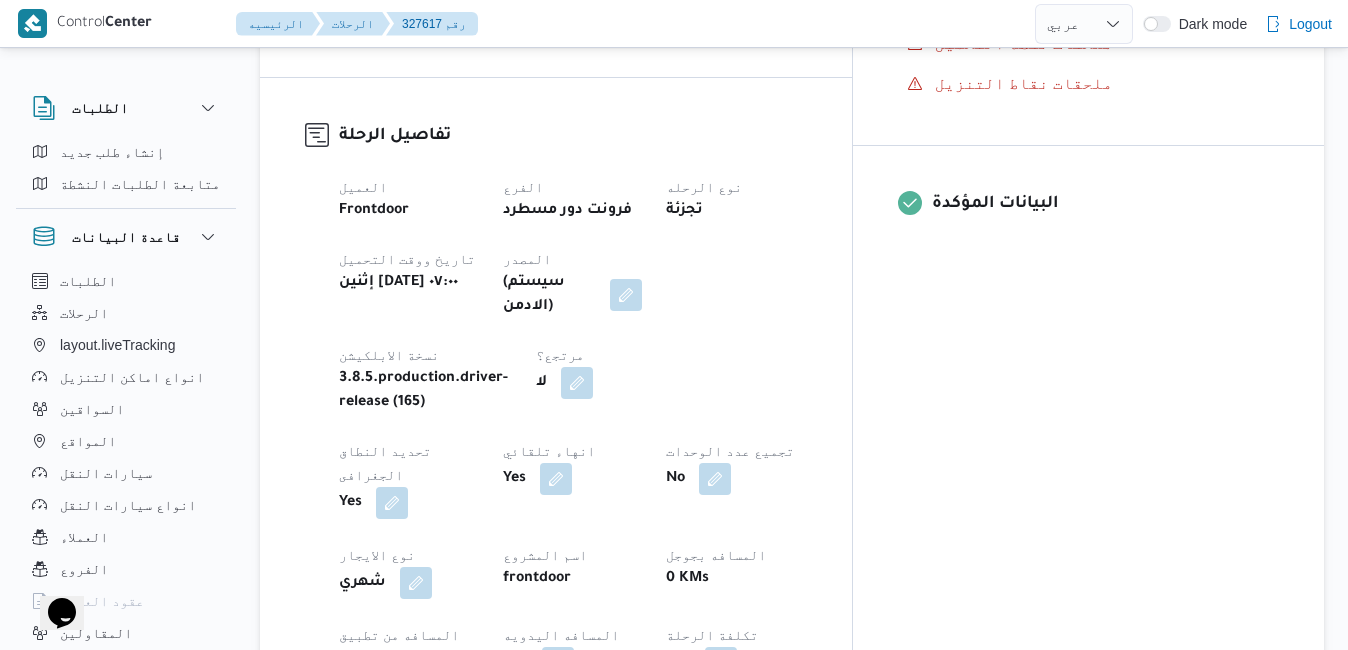 scroll, scrollTop: 0, scrollLeft: 0, axis: both 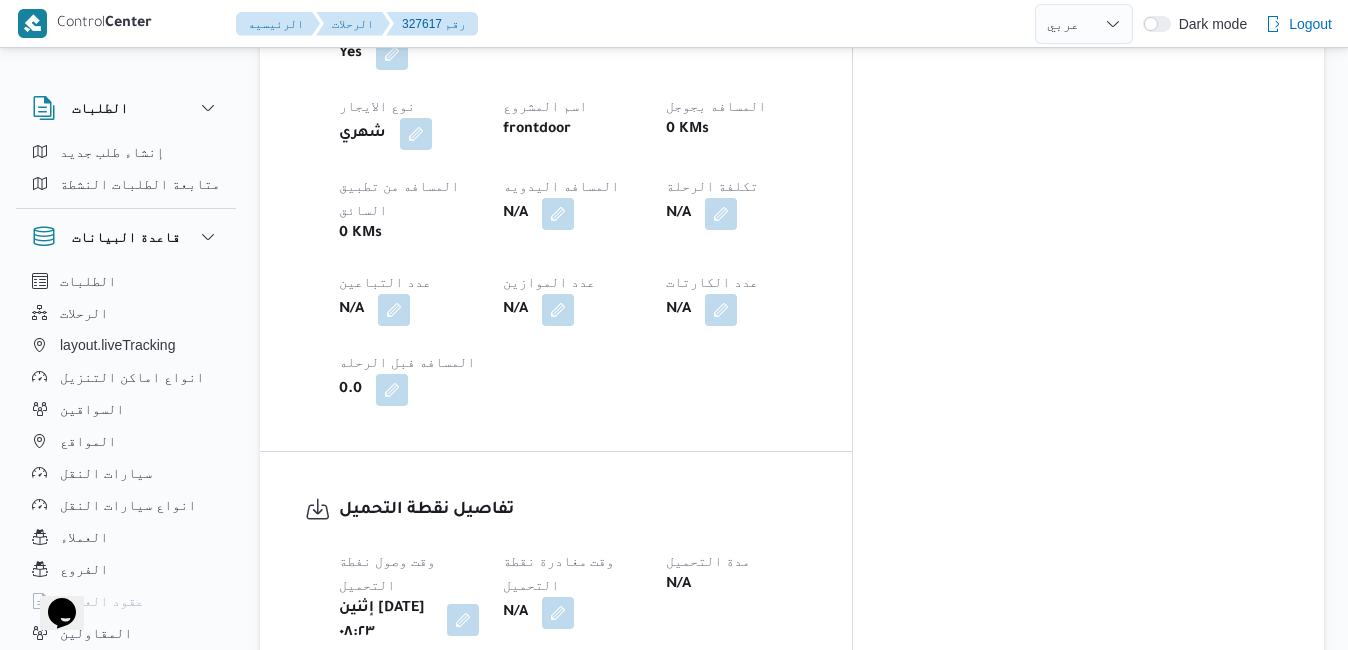 click at bounding box center (463, 620) 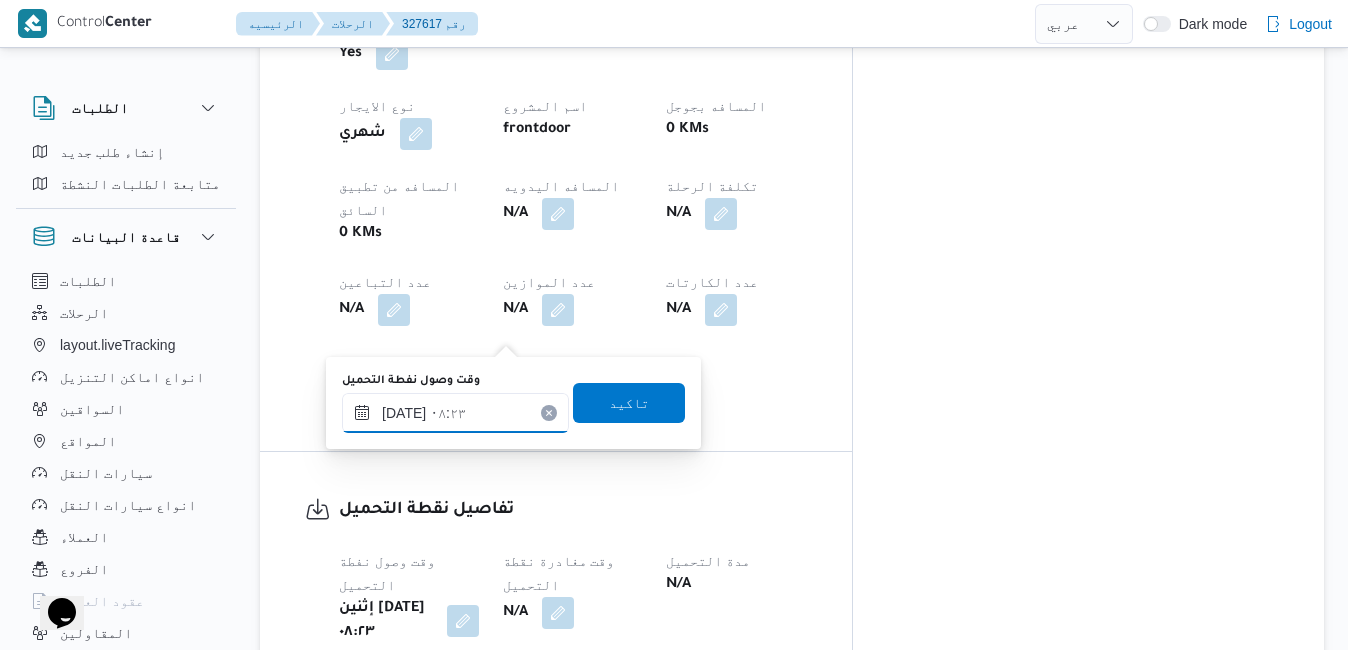 click on "٢٨/٠٧/٢٠٢٥ ٠٨:٢٣" at bounding box center (455, 413) 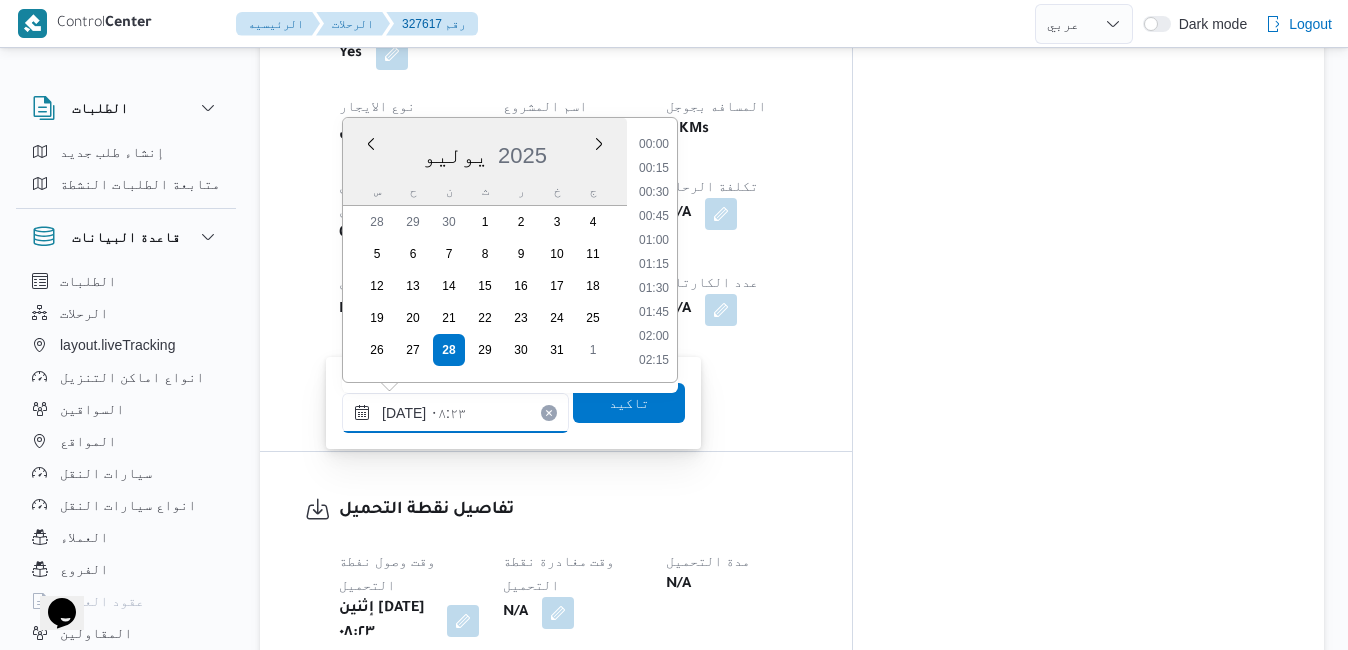 scroll, scrollTop: 670, scrollLeft: 0, axis: vertical 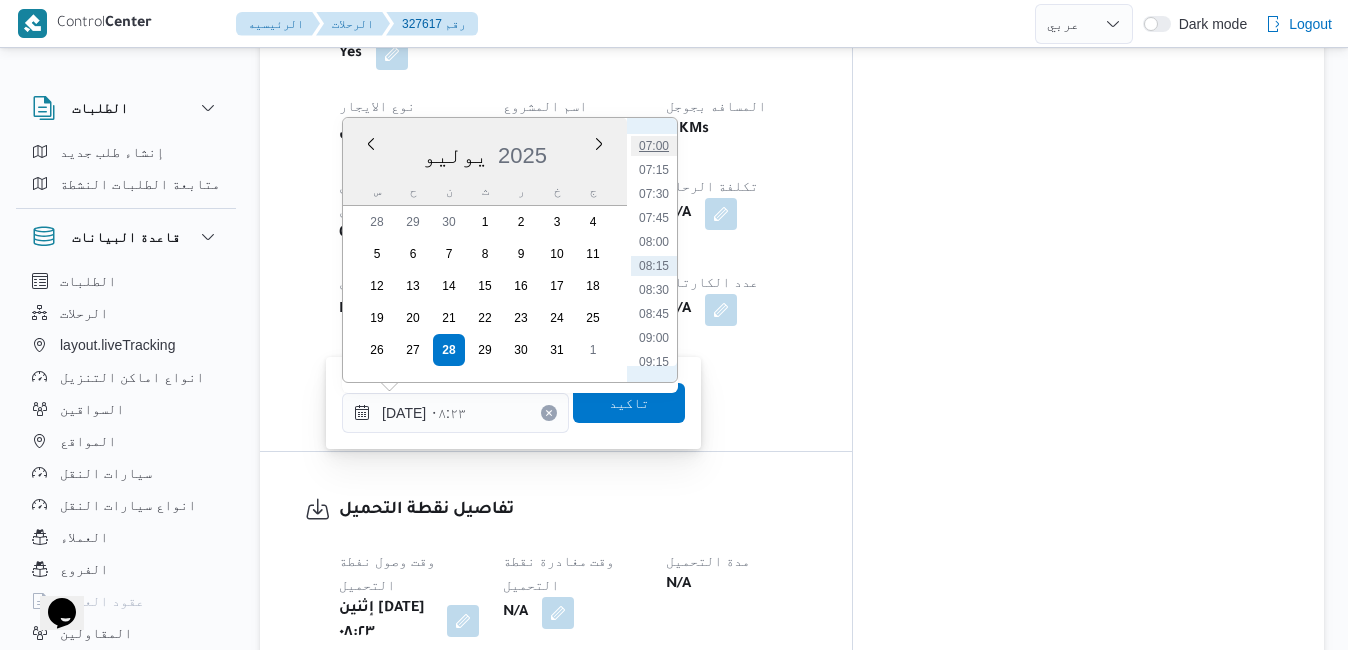 click on "07:00" at bounding box center [654, 146] 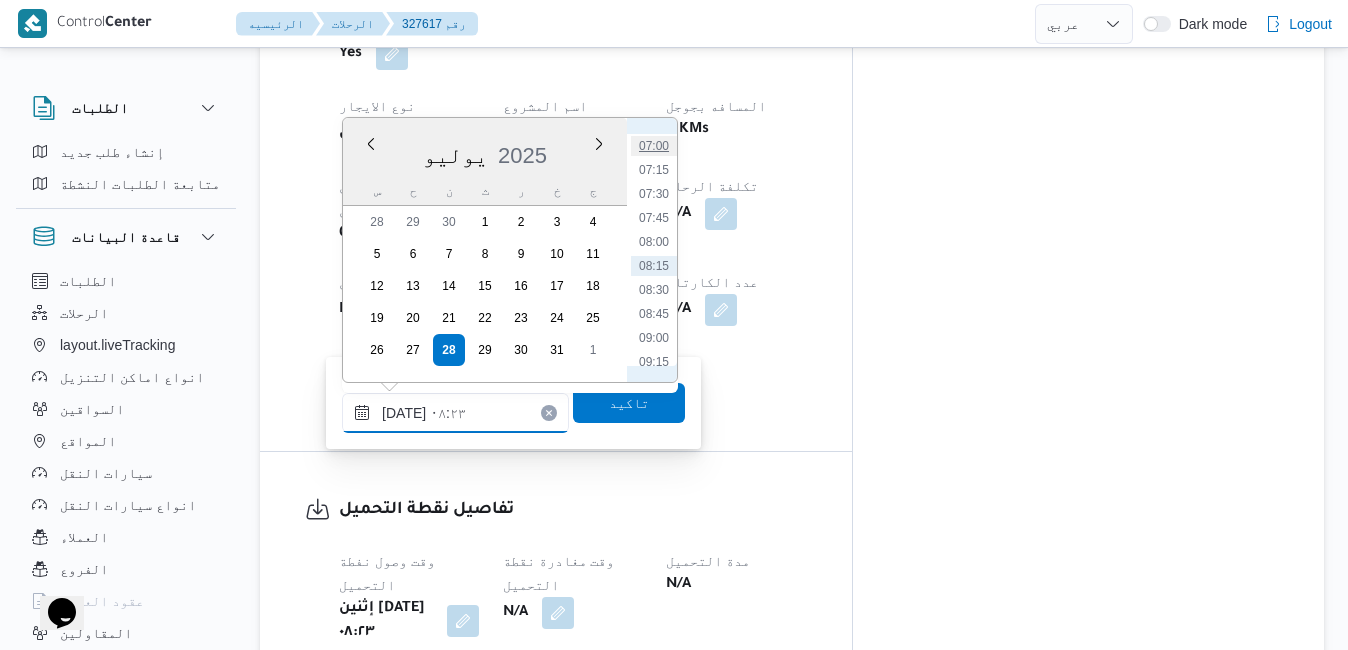 type on "٢٨/٠٧/٢٠٢٥ ٠٧:٠٠" 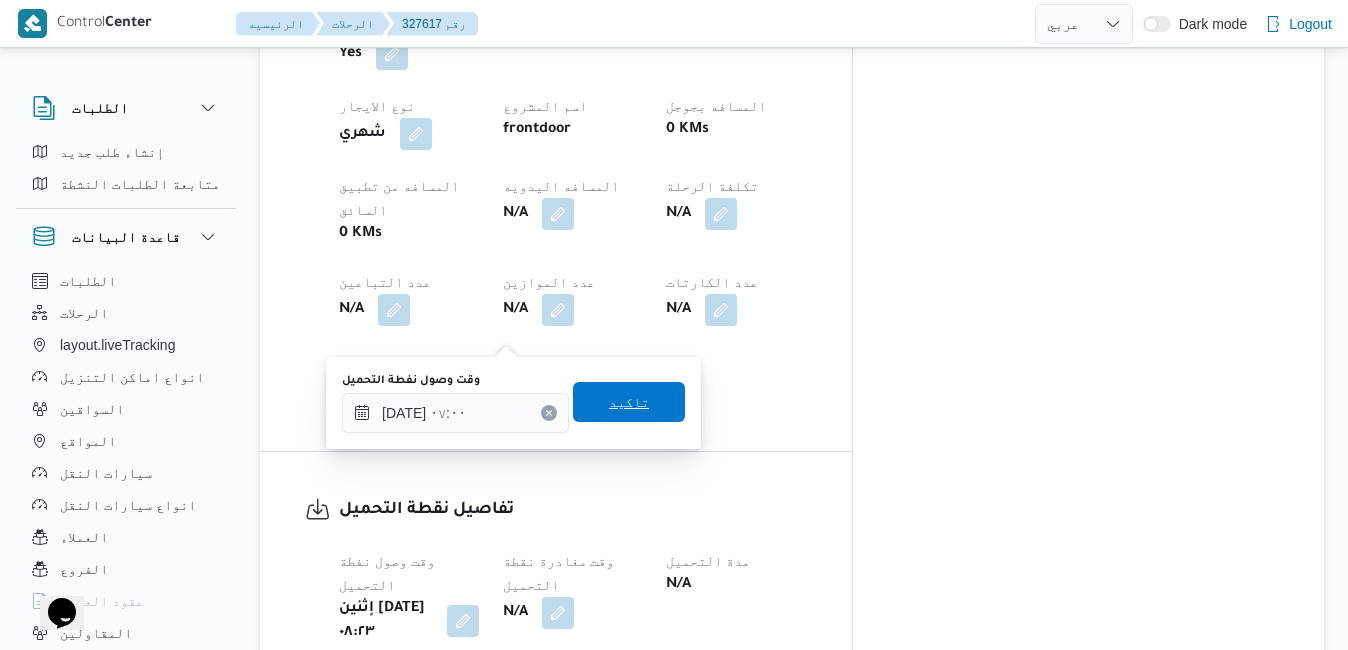 click on "تاكيد" at bounding box center (629, 402) 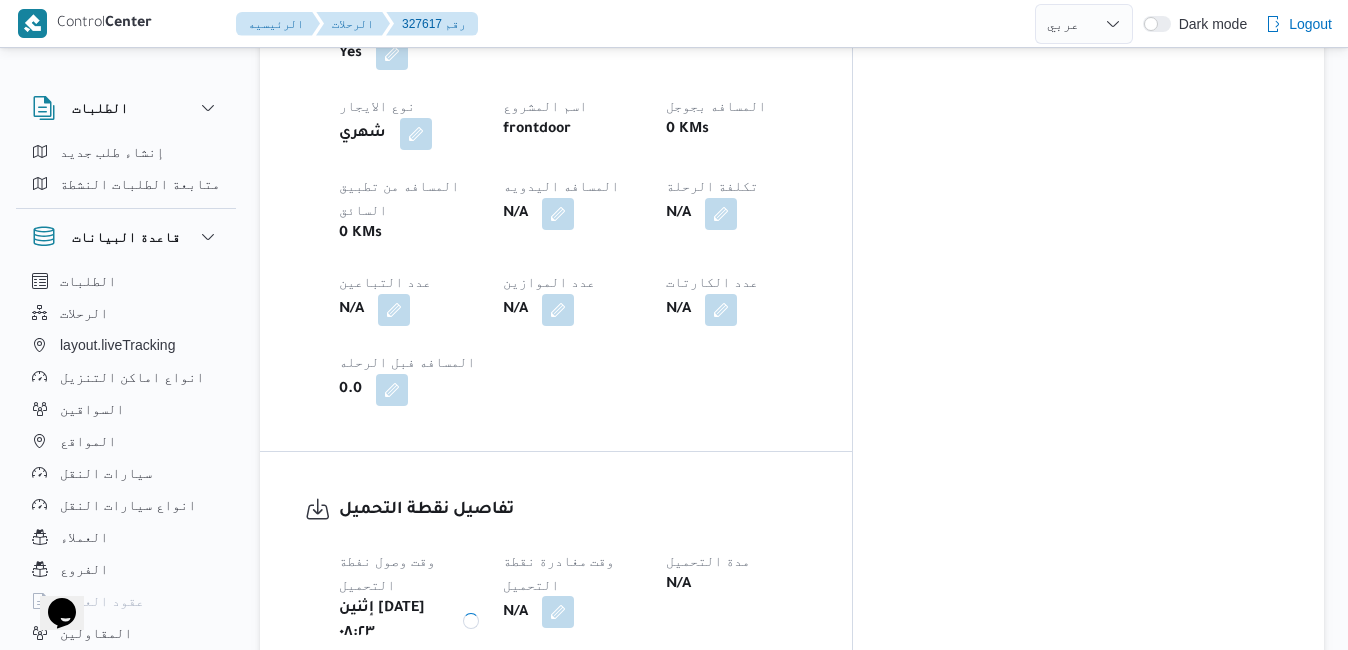 click at bounding box center (558, 612) 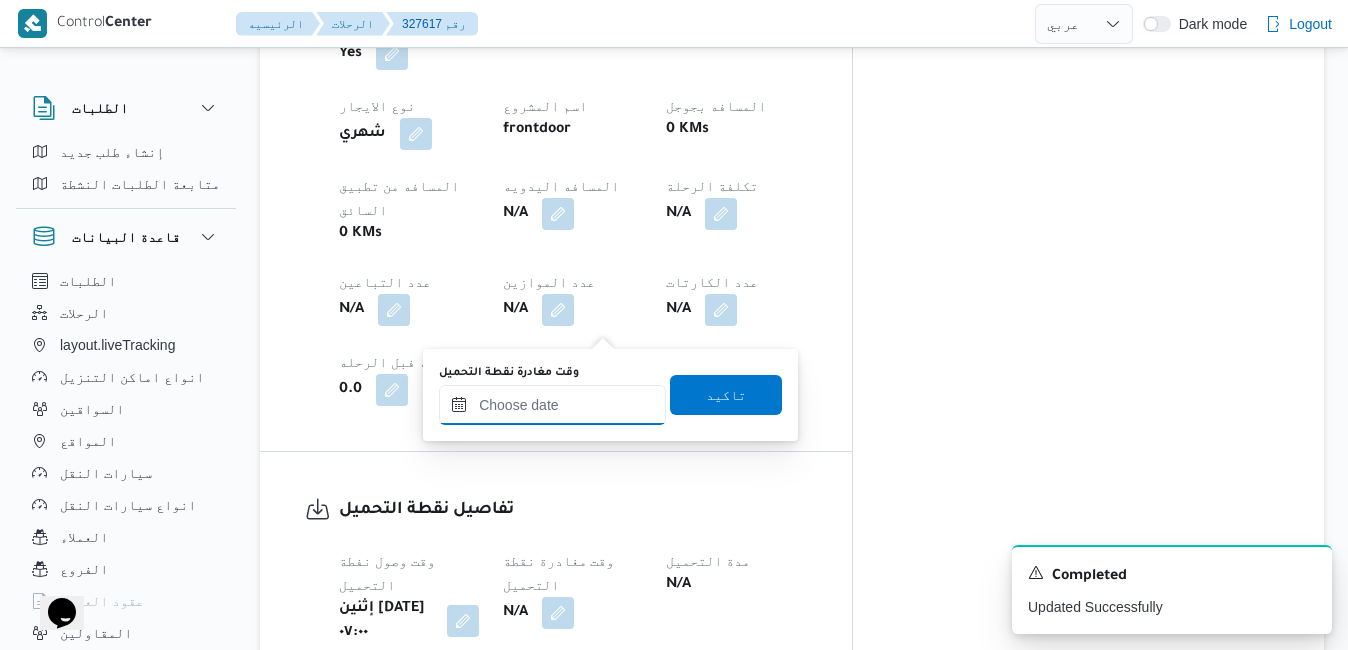 click on "وقت مغادرة نقطة التحميل" at bounding box center (552, 405) 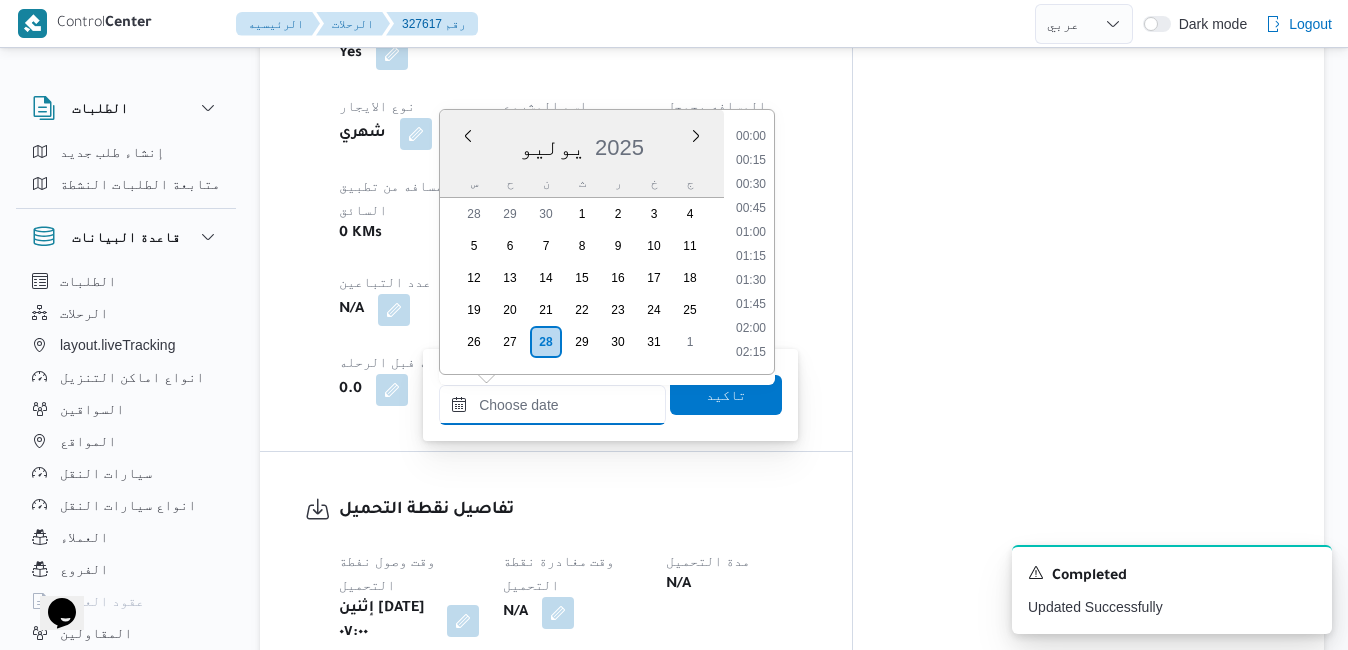 scroll, scrollTop: 1174, scrollLeft: 0, axis: vertical 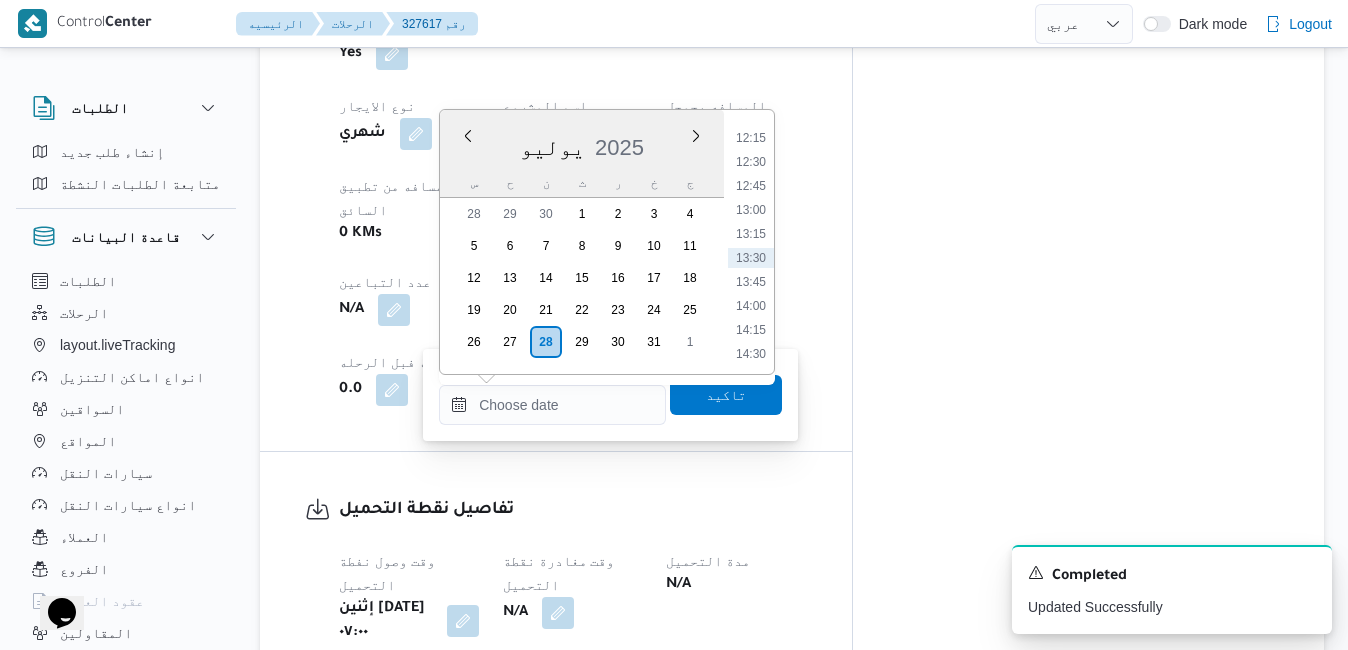 click on "يوليو 2025" at bounding box center [582, 143] 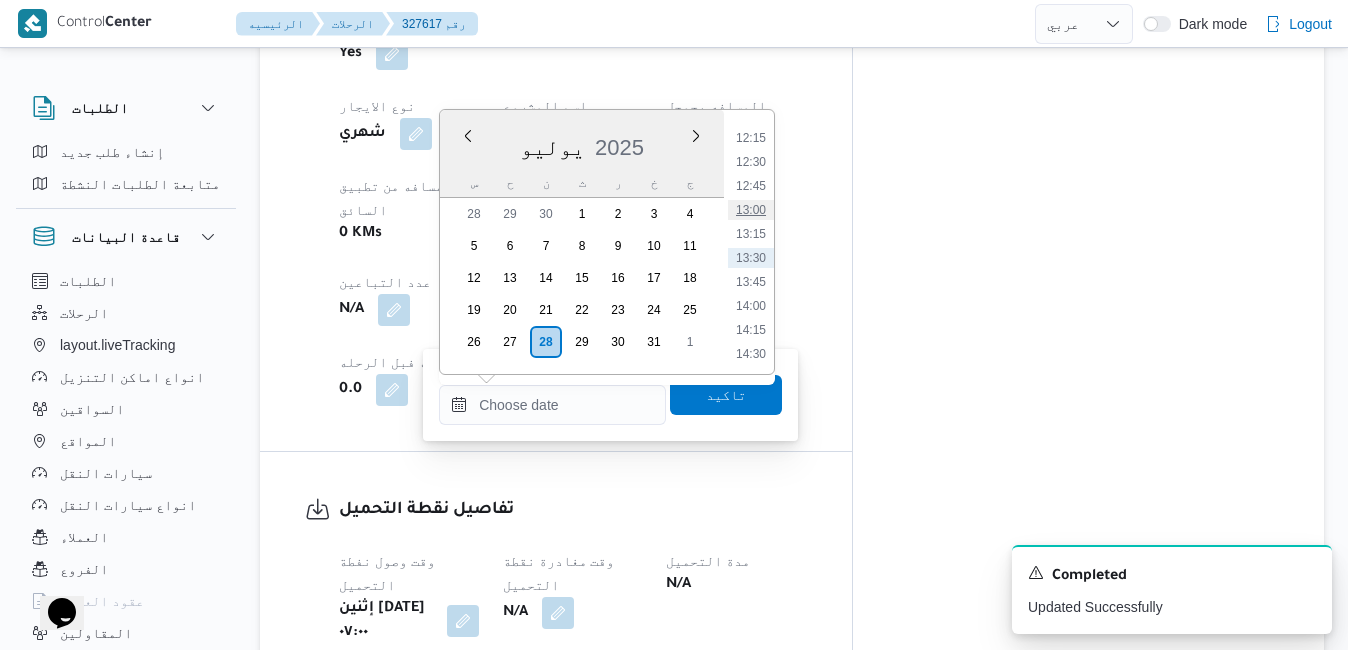 click on "13:00" at bounding box center [751, 210] 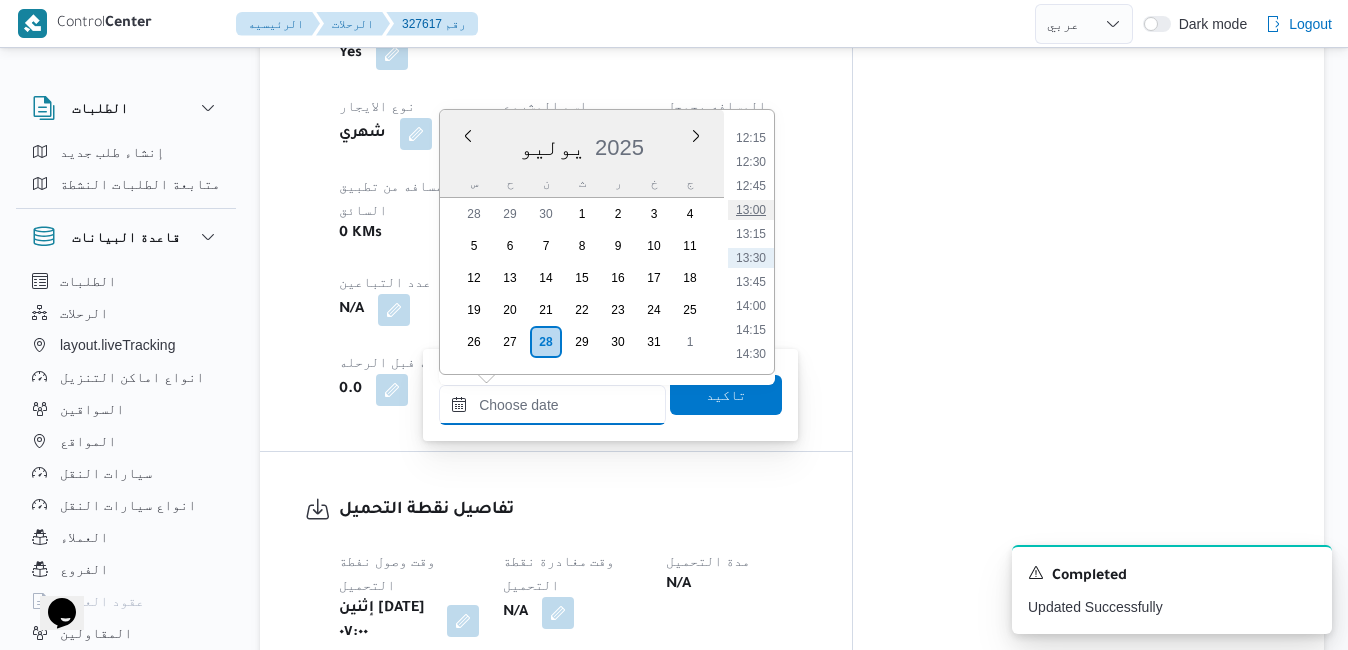 type on "٢٨/٠٧/٢٠٢٥ ١٣:٠٠" 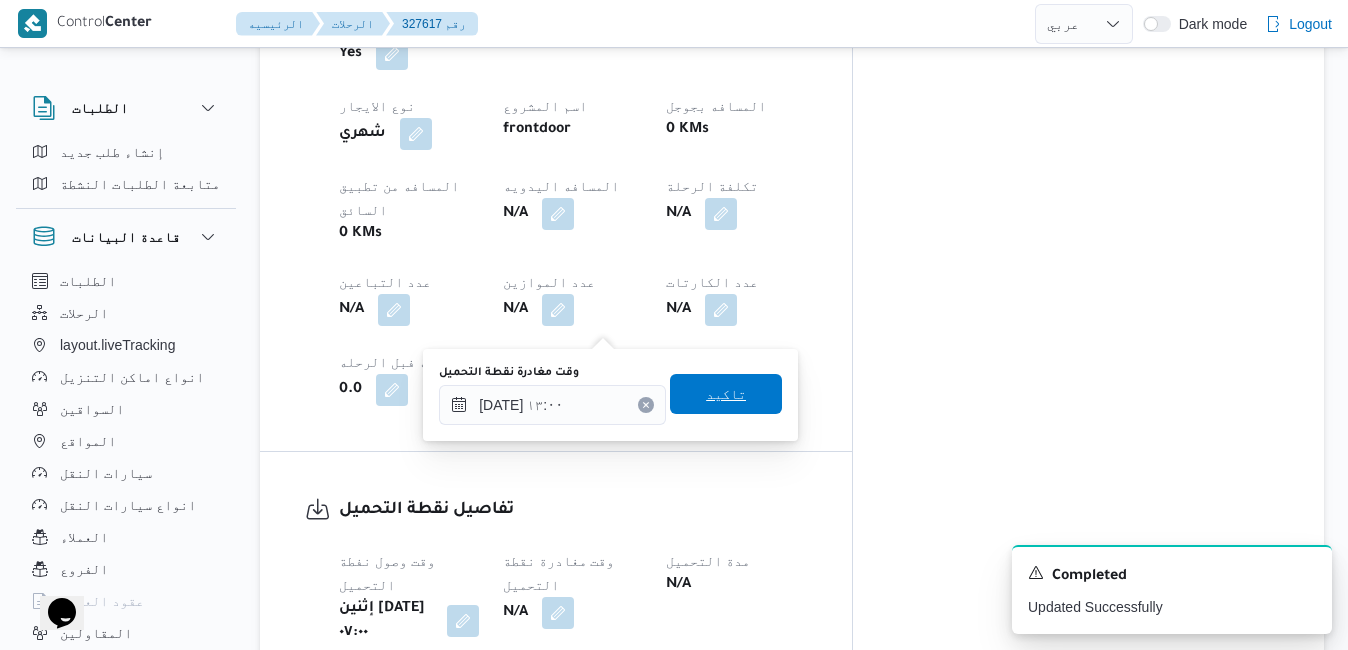 click on "تاكيد" at bounding box center [726, 394] 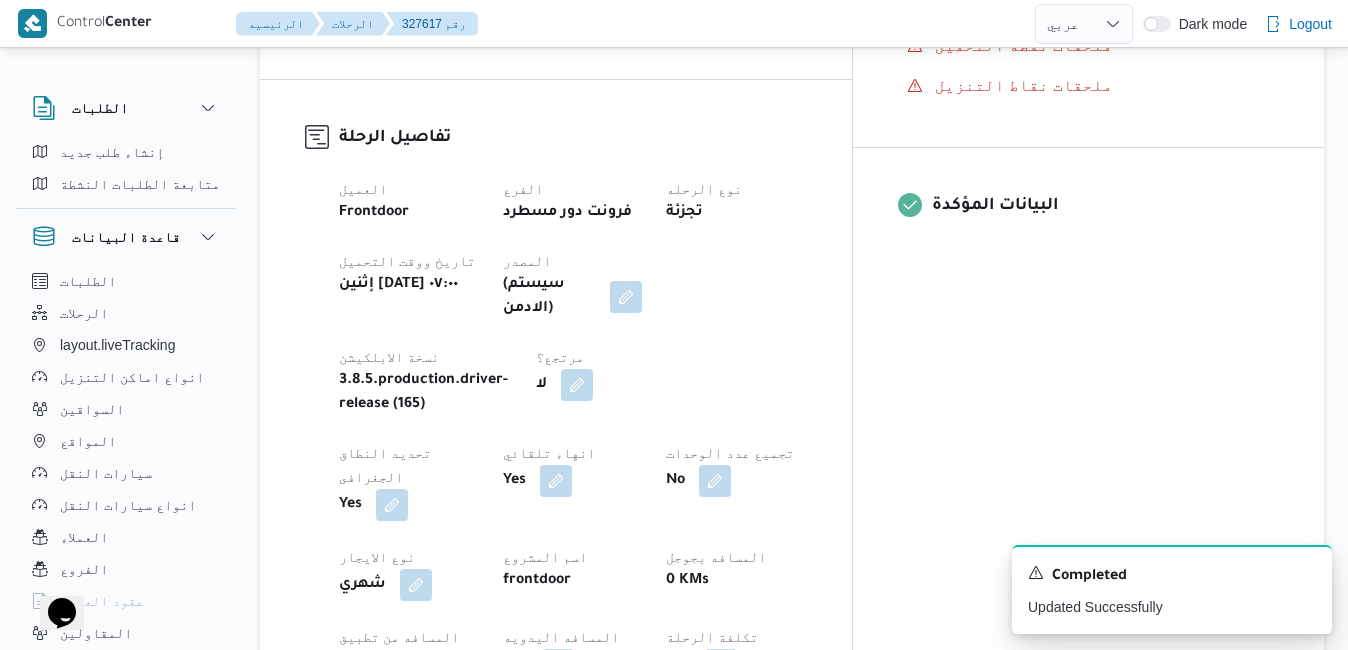 scroll, scrollTop: 0, scrollLeft: 0, axis: both 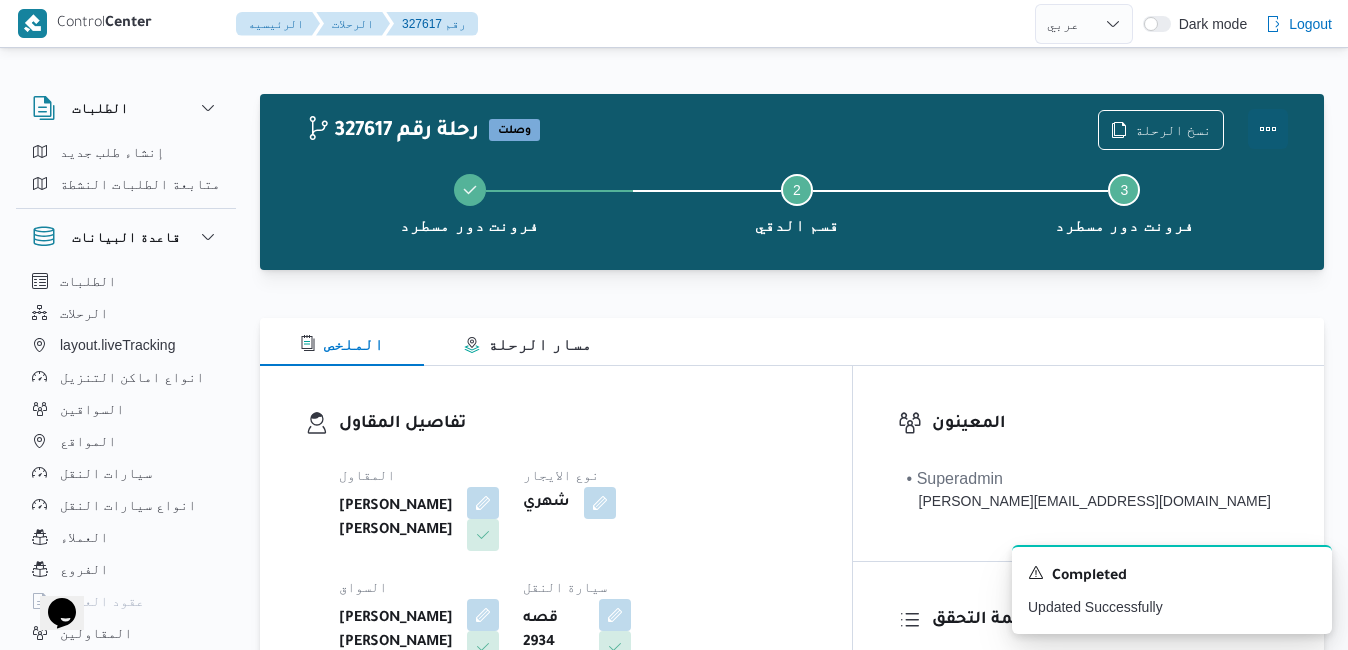 click at bounding box center [1268, 129] 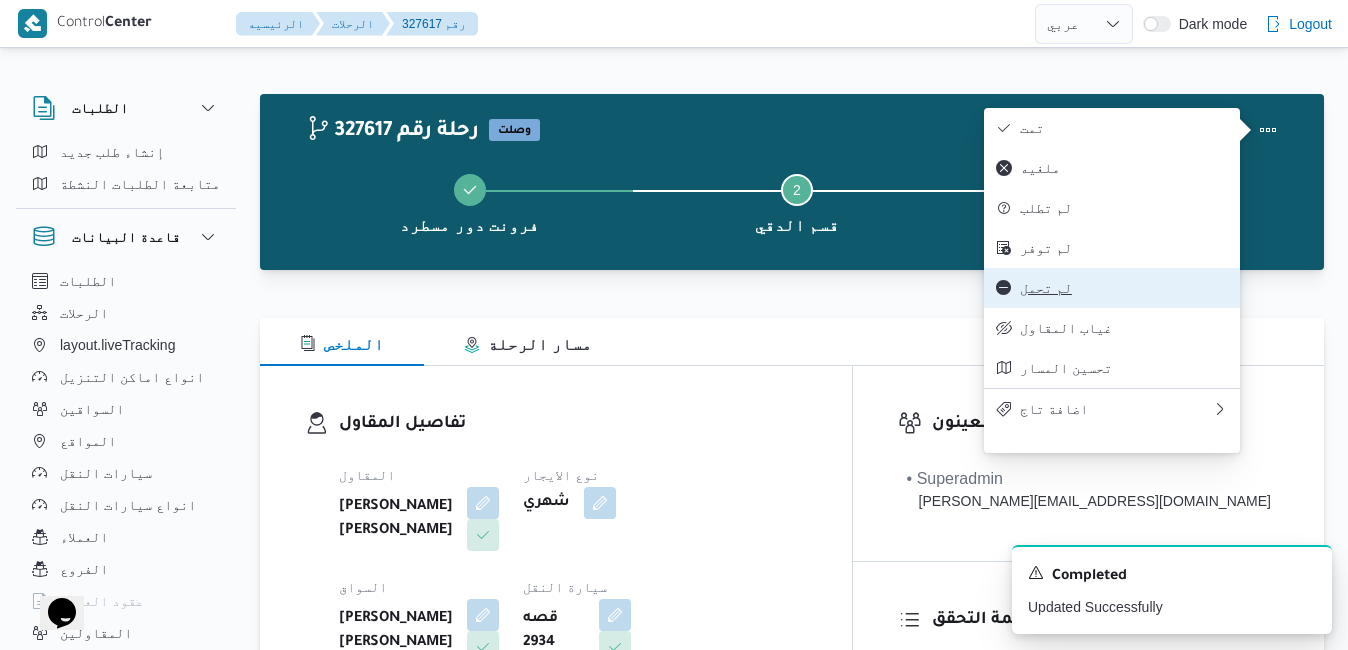 click on "لم تحمل" at bounding box center [1112, 288] 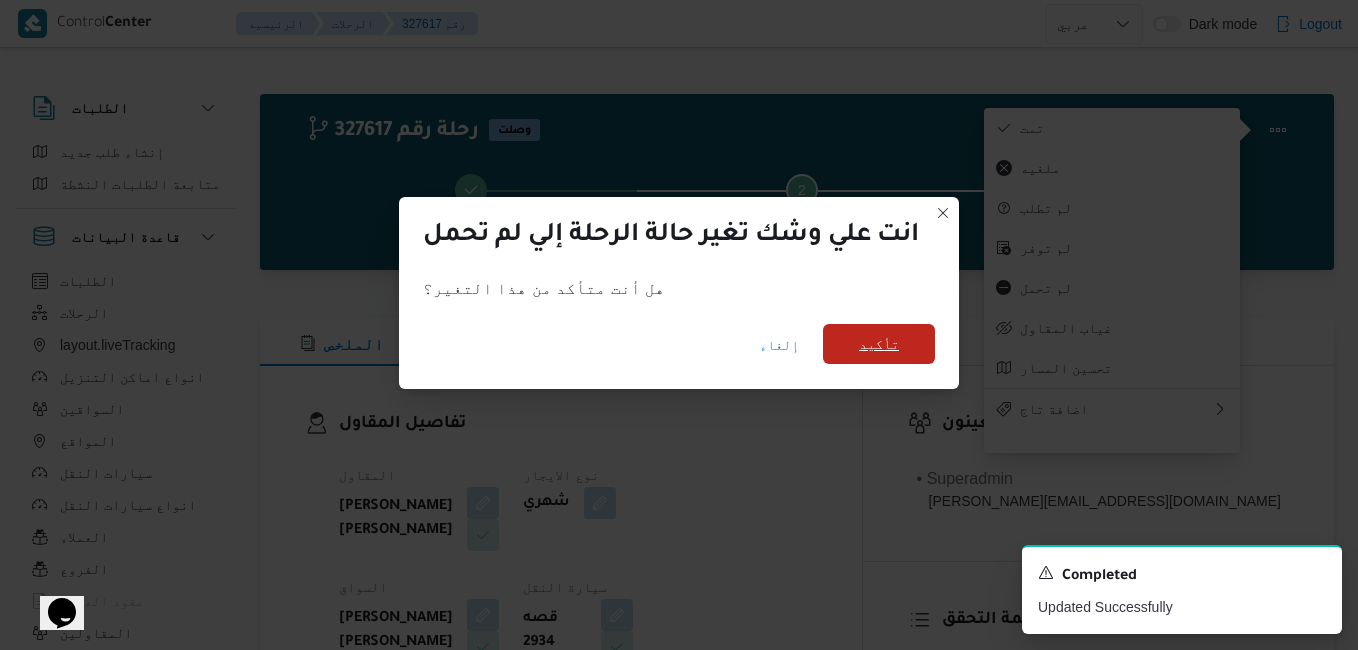 click on "تأكيد" at bounding box center (879, 344) 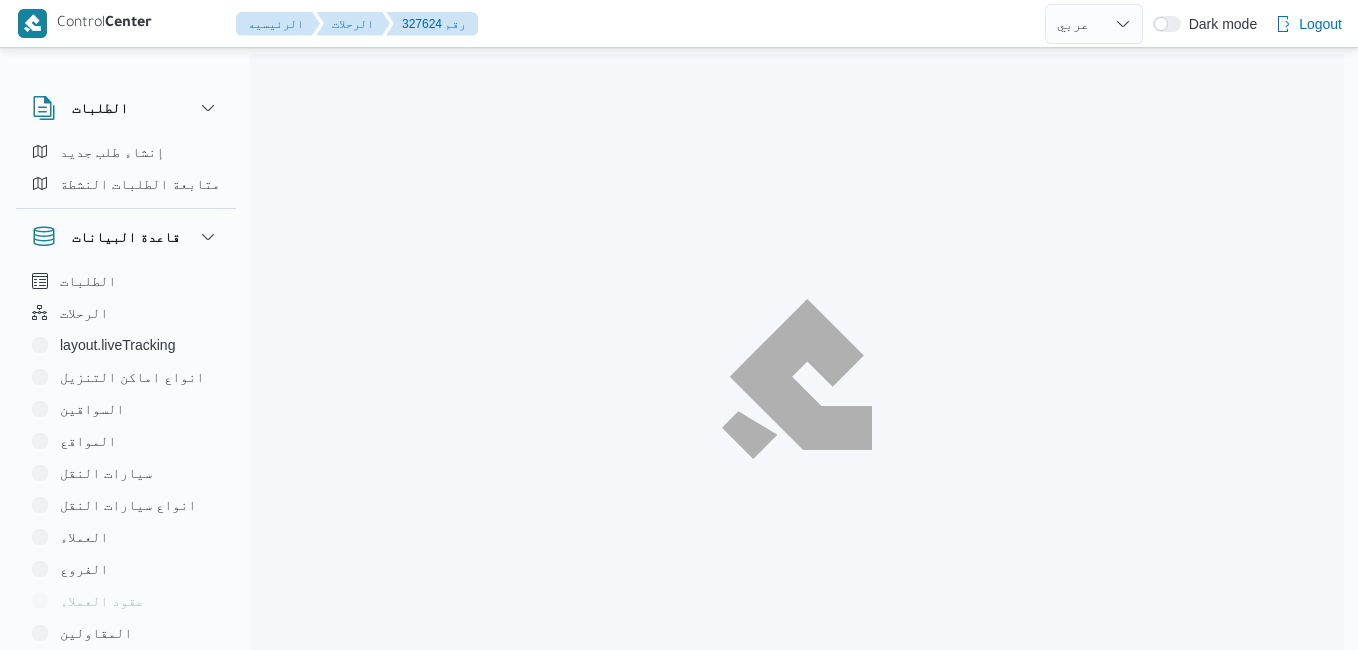 select on "ar" 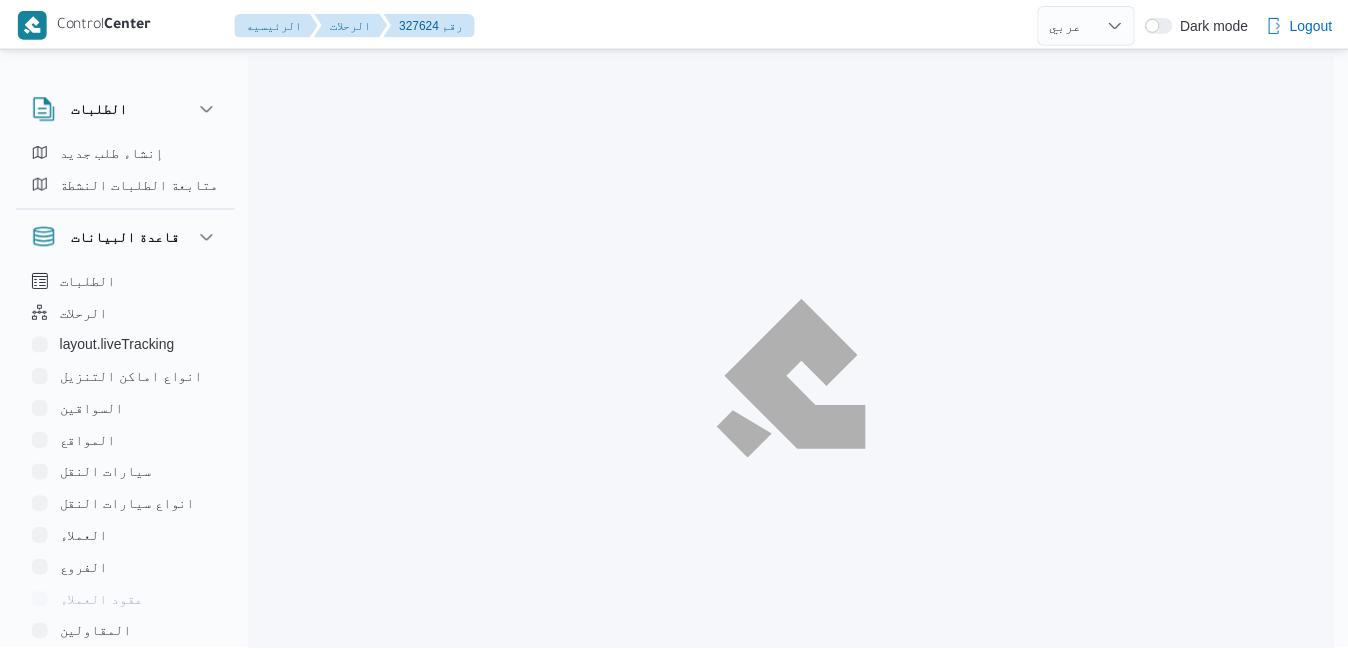 scroll, scrollTop: 0, scrollLeft: 0, axis: both 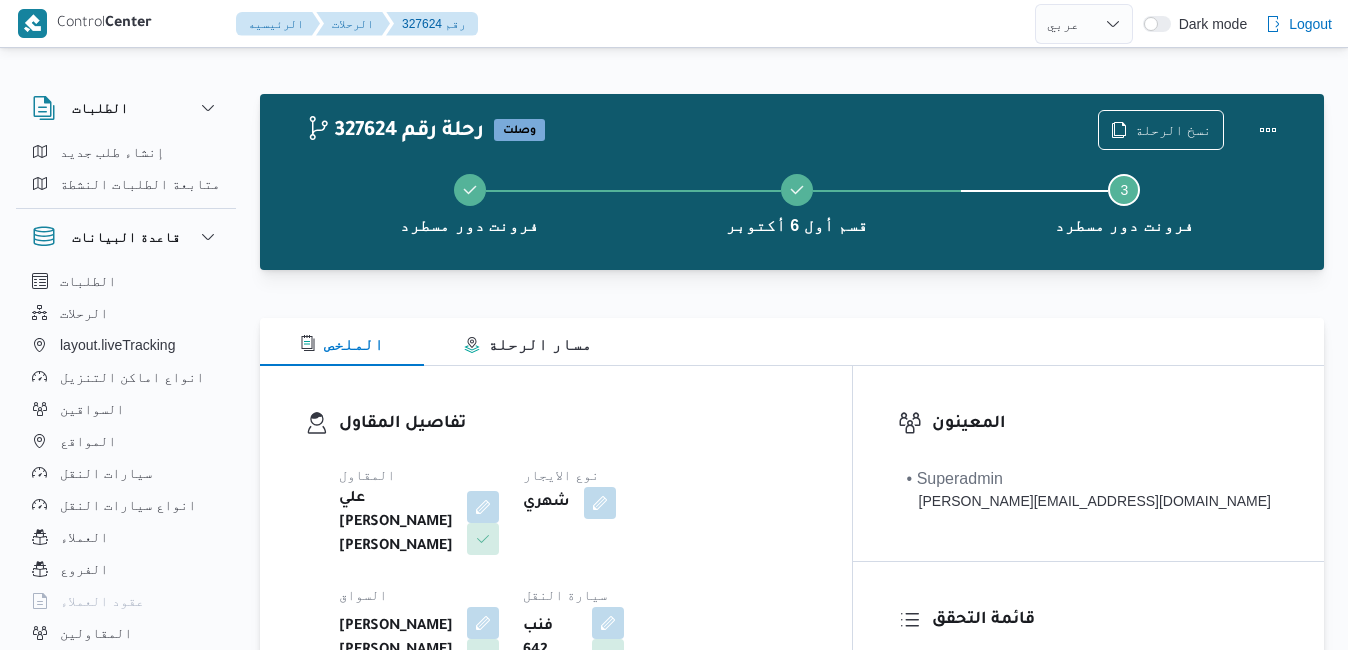 click on "الملخص مسار الرحلة" at bounding box center [792, 342] 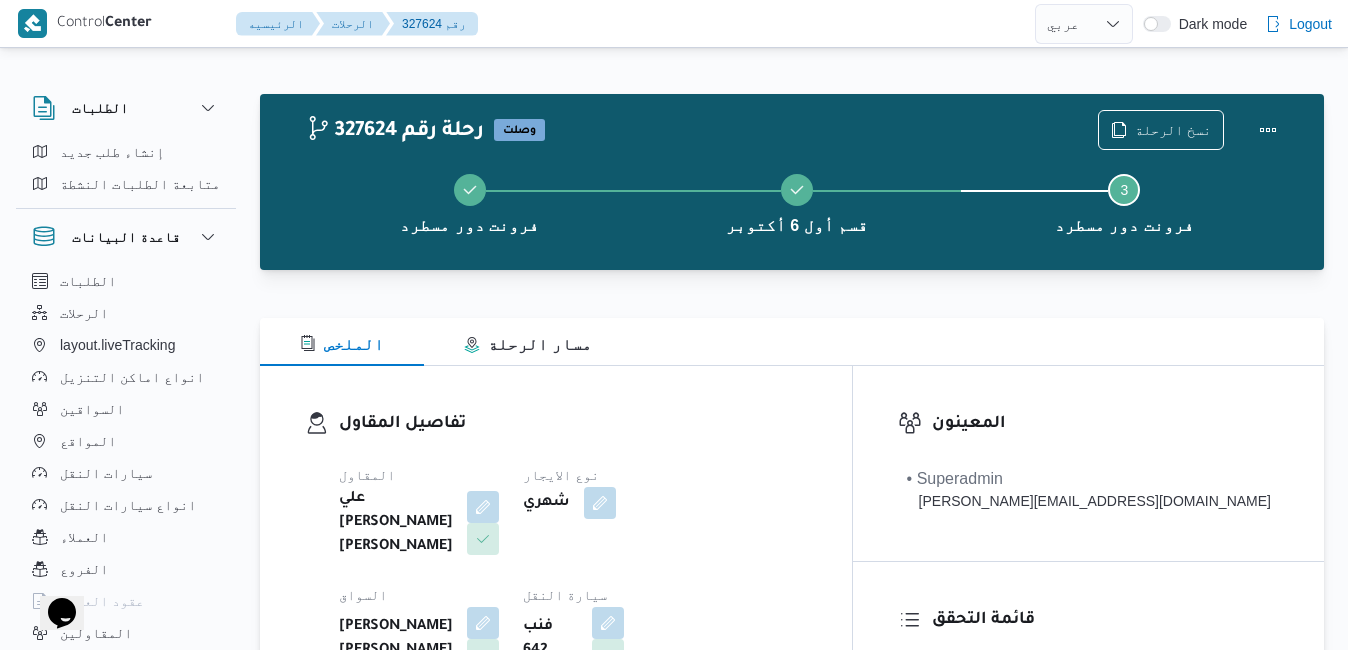 scroll, scrollTop: 0, scrollLeft: 0, axis: both 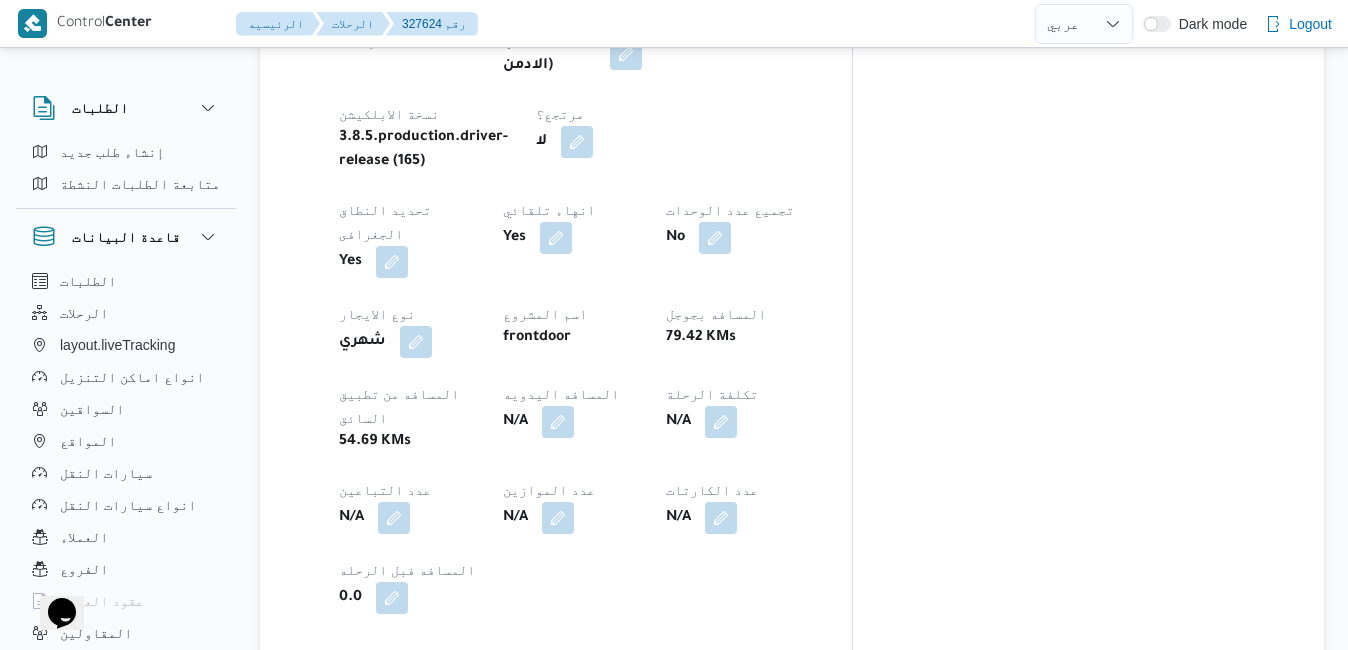 click at bounding box center [463, 828] 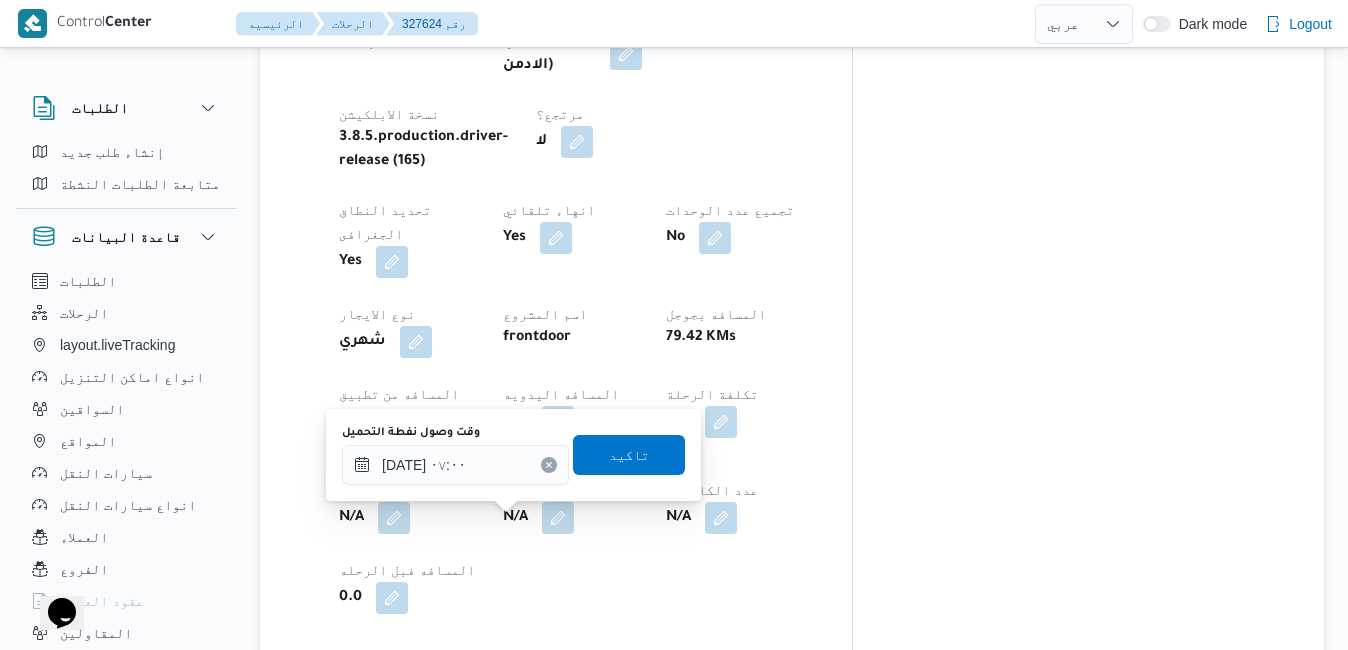 click at bounding box center (549, 465) 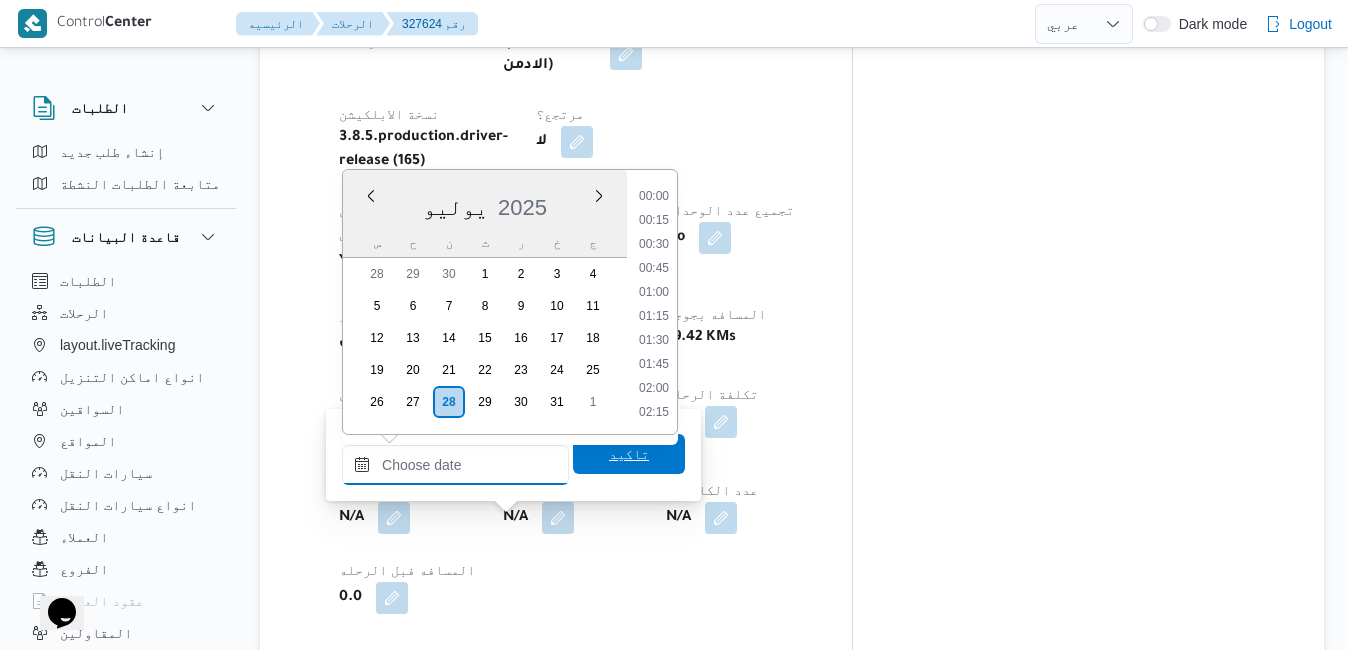 scroll, scrollTop: 1174, scrollLeft: 0, axis: vertical 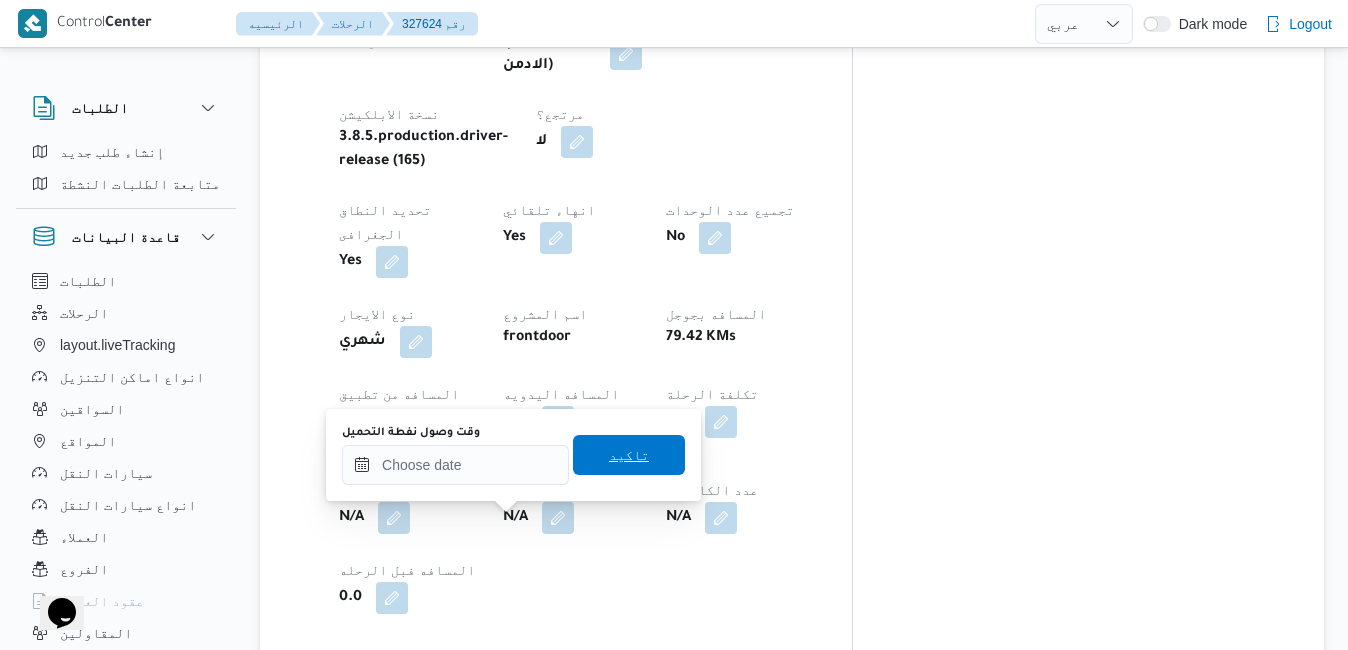 click on "تاكيد" at bounding box center [629, 455] 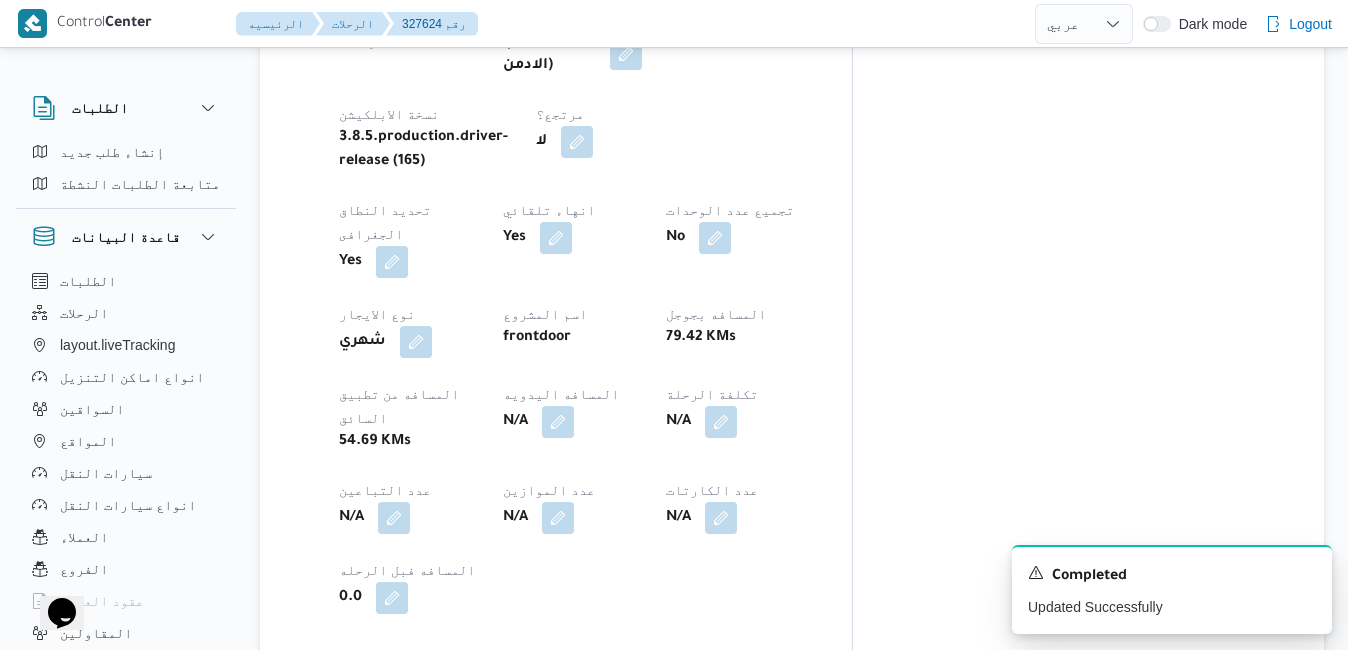 click at bounding box center (626, 828) 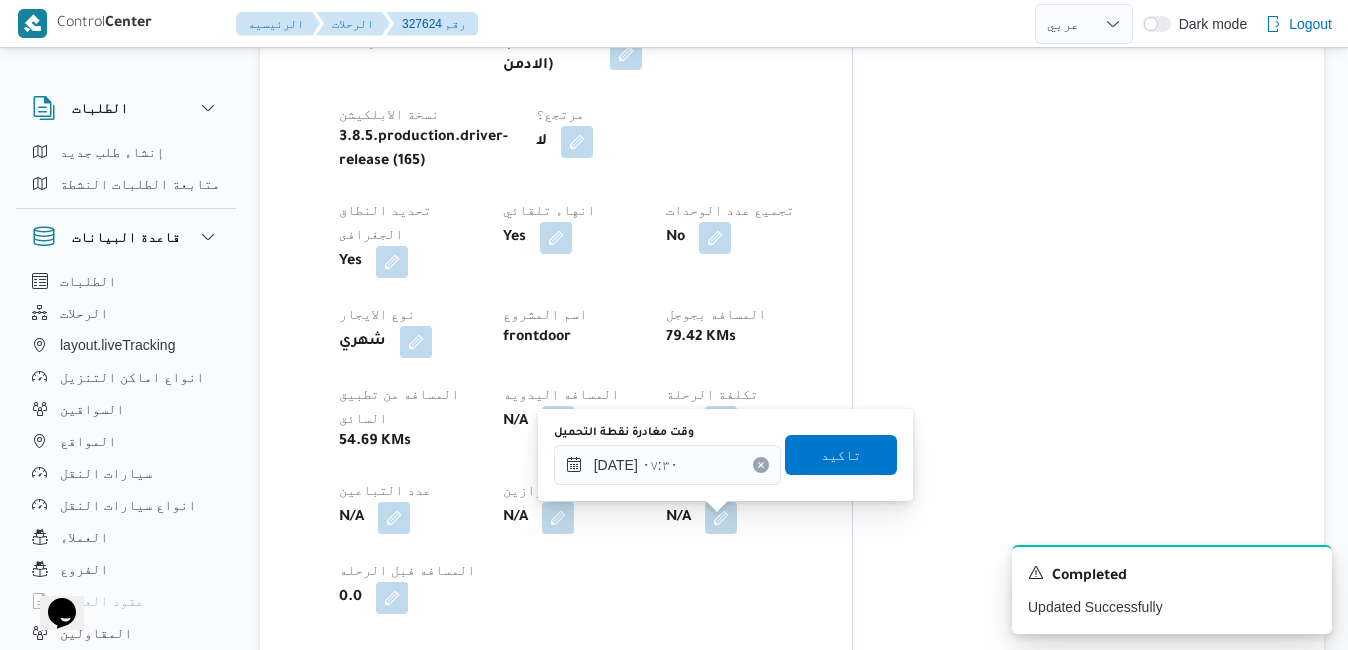 click at bounding box center (761, 465) 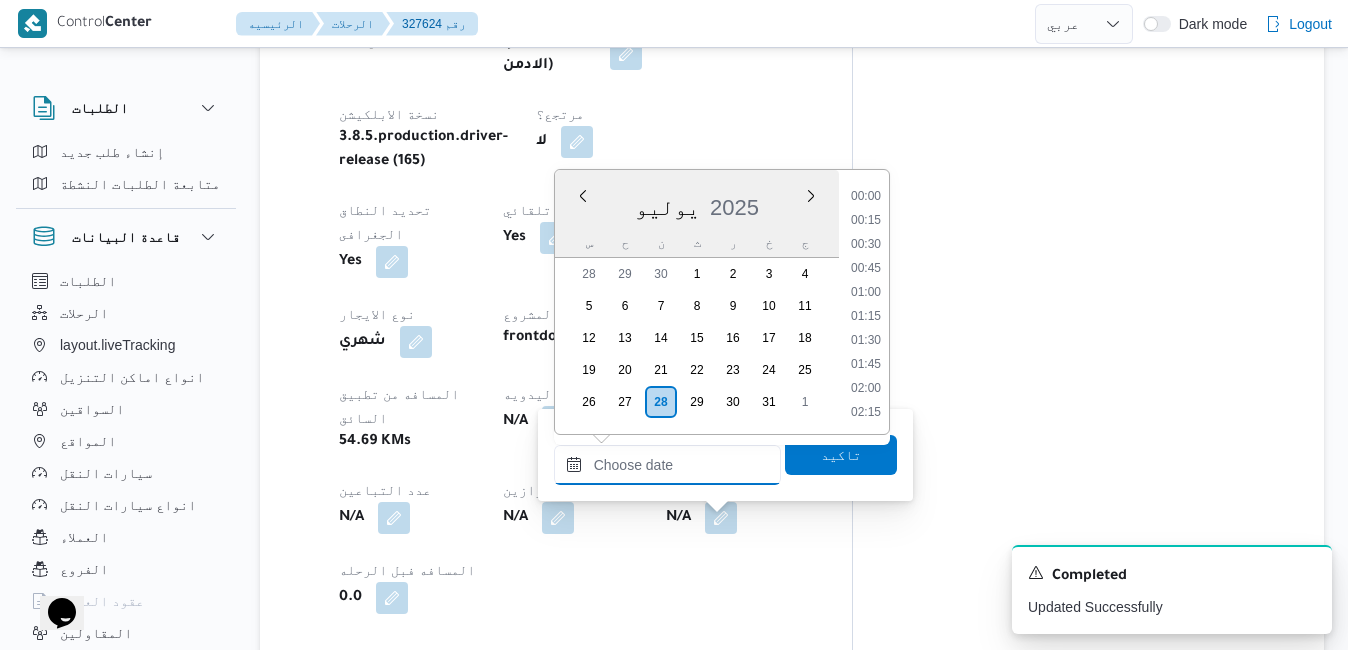 scroll, scrollTop: 1174, scrollLeft: 0, axis: vertical 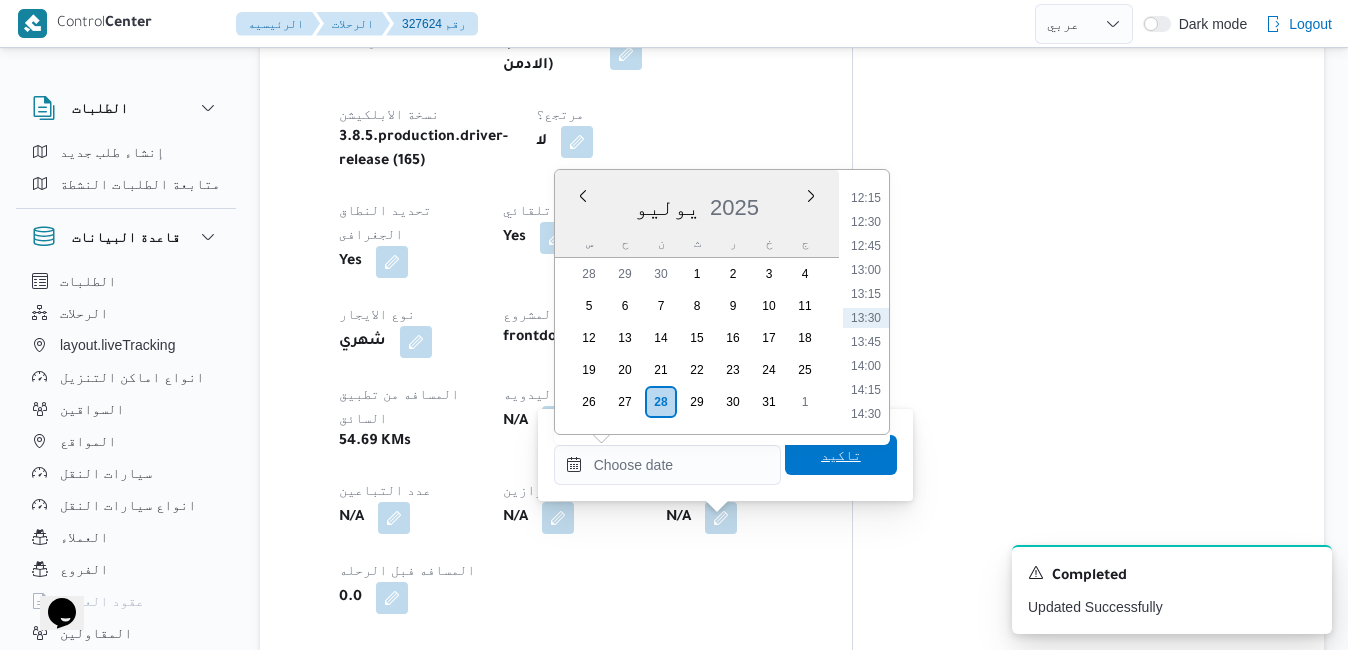 click on "وقت مغادرة نقطة التحميل Previous Month Next month يوليو ٢٠٢٥ يوليو 2025 س ح ن ث ر خ ج 28 29 30 1 2 3 4 5 6 7 8 9 10 11 12 13 14 15 16 17 18 19 20 21 22 23 24 25 26 27 28 29 30 31 1 Time 00:00 00:15 00:30 00:45 01:00 01:15 01:30 01:45 02:00 02:15 02:30 02:45 03:00 03:15 03:30 03:45 04:00 04:15 04:30 04:45 05:00 05:15 05:30 05:45 06:00 06:15 06:30 06:45 07:00 07:15 07:30 07:45 08:00 08:15 08:30 08:45 09:00 09:15 09:30 09:45 10:00 10:15 10:30 10:45 11:00 11:15 11:30 11:45 12:00 12:15 12:30 12:45 13:00 13:15 13:30 13:45 14:00 14:15 14:30 14:45 15:00 15:15 15:30 15:45 16:00 16:15 16:30 16:45 17:00 17:15 17:30 17:45 18:00 18:15 18:30 18:45 19:00 19:15 19:30 19:45 20:00 20:15 20:30 20:45 21:00 21:15 21:30 21:45 22:00 22:15 22:30 22:45 23:00 23:15 23:30 23:45 تاكيد" at bounding box center (725, 455) 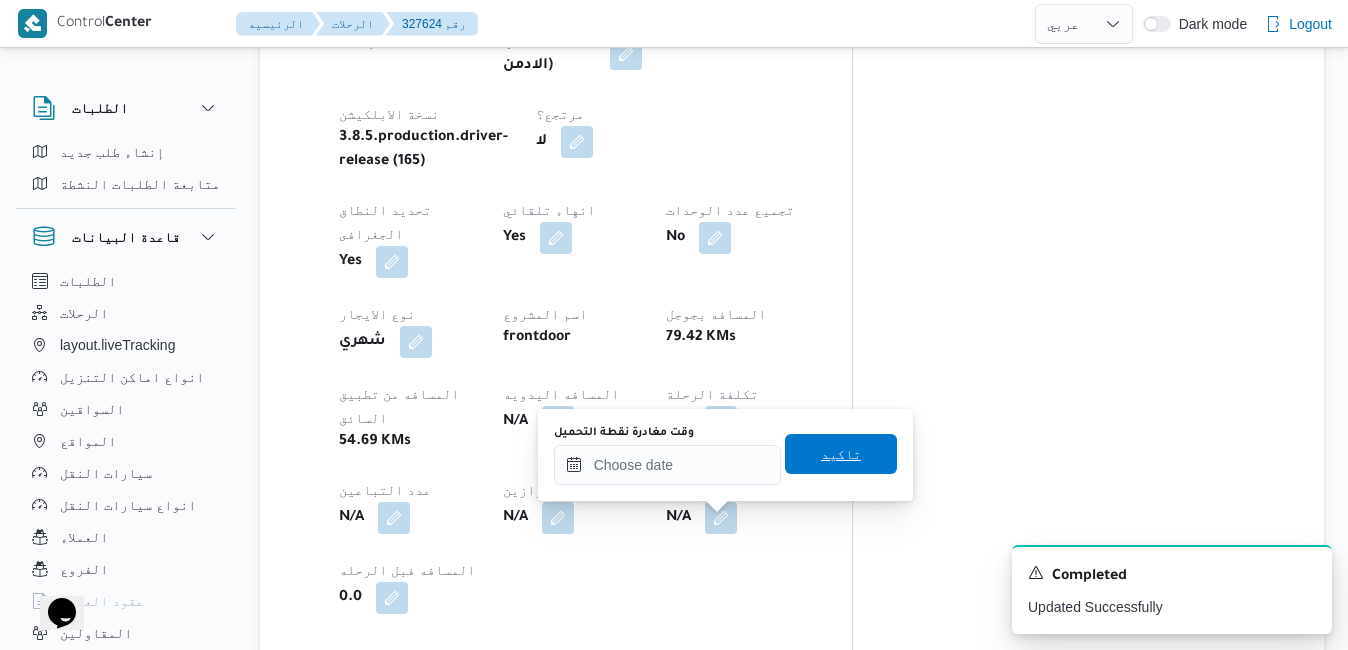 click on "تاكيد" at bounding box center (841, 454) 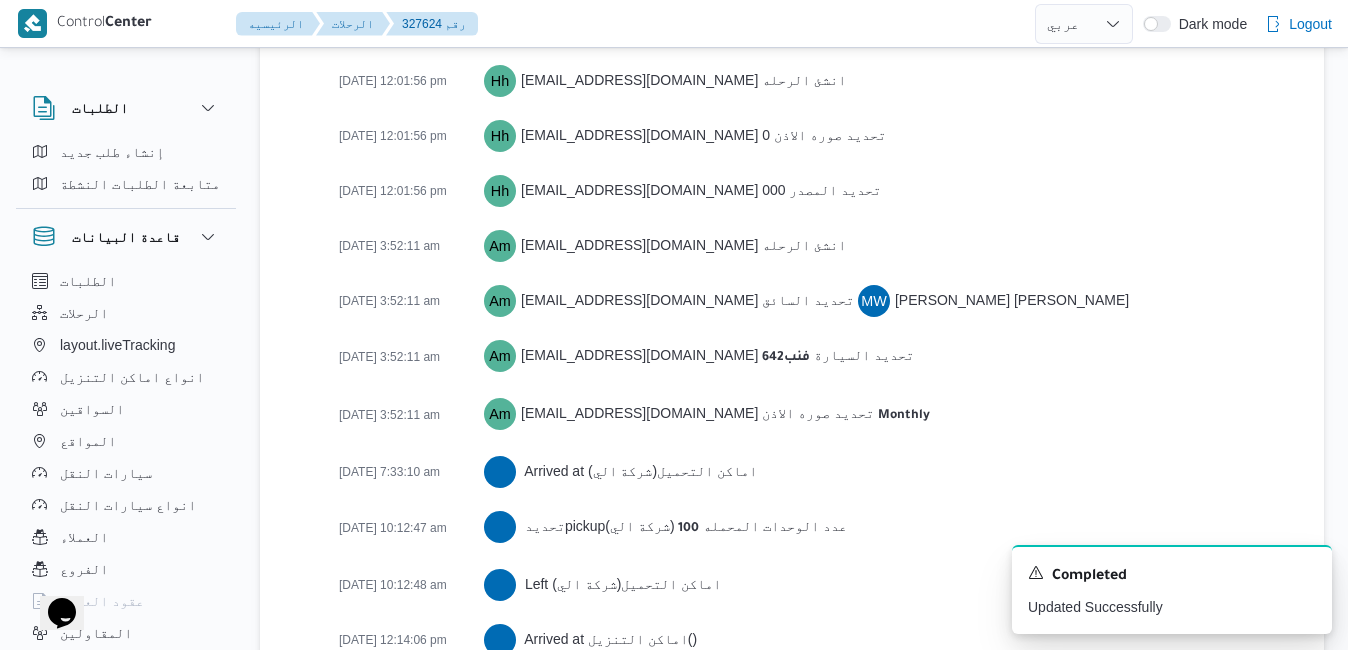 scroll, scrollTop: 3250, scrollLeft: 0, axis: vertical 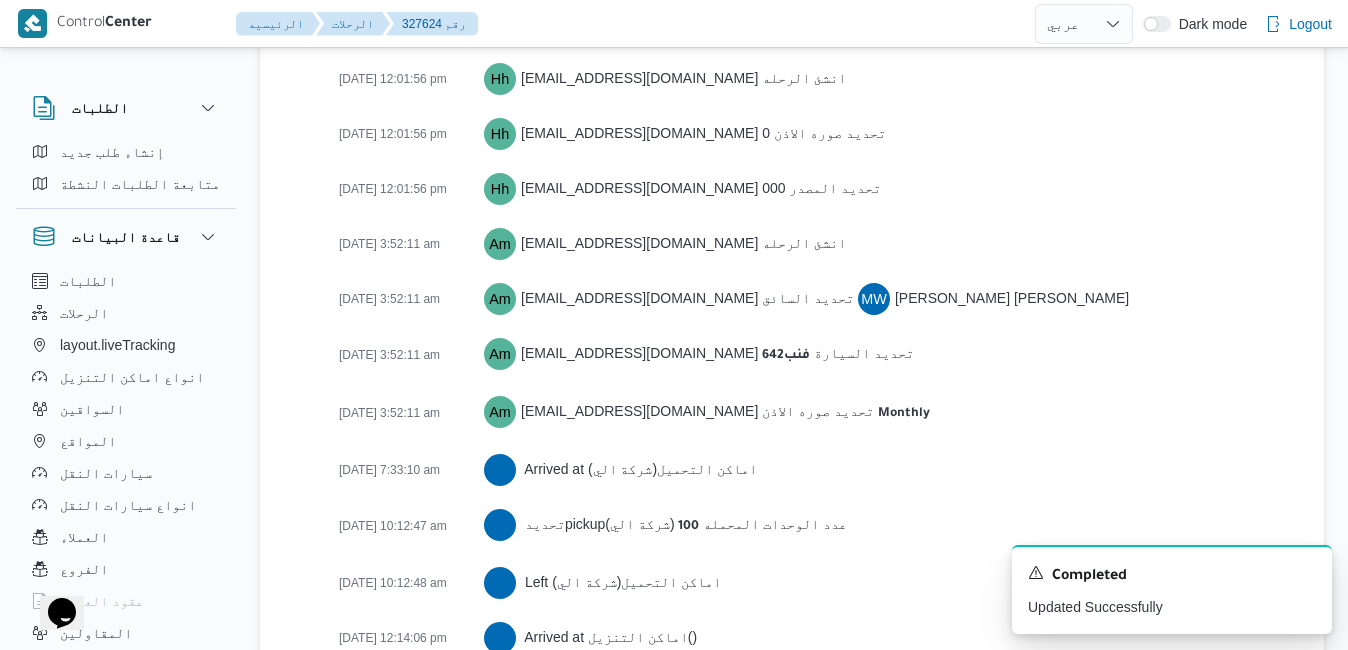 click on "الطلبات إنشاء طلب جديد متابعة الطلبات النشطة قاعدة البيانات الطلبات الرحلات layout.liveTracking انواع اماكن التنزيل السواقين المواقع سيارات النقل انواع سيارات النقل العملاء الفروع عقود العملاء المقاولين عقود المقاولين اجهزة التليفون مستخدمين العملاء المشاريع SP Projects المشرفين المشرفين Tags 327624 رحلة رقم وصلت نسخ الرحلة   فرونت دور مسطرد قسم أول 6 أكتوبر Step 3 is incomplete 3 فرونت دور مسطرد الملخص مسار الرحلة تفاصيل المقاول المقاول علي يحيي علي مهران حسنين نوع الايجار شهري السواق ماهر وحيد اسكندر سعيد سيارة النقل فنب 642 نوع سيارة النقل جامبو 7000 | مغلق | جاف | 3.5 طن تفاصيل الرحلة No" at bounding box center [674, -1068] 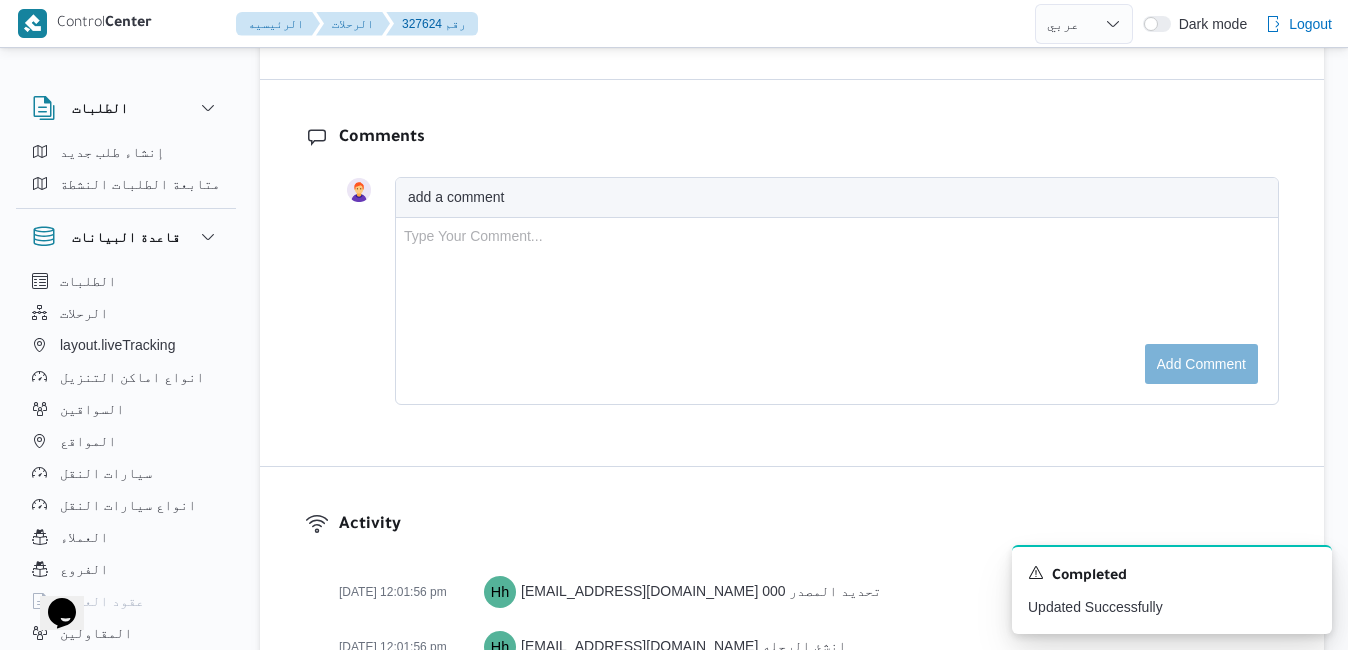 click on "22-01-2025  12:01:56 pm  Hh hadeer.hesham@illa.com.eg   تحديد المصدر   0 0 0 22-01-2025  12:01:56 pm  Hh hadeer.hesham@illa.com.eg   انشئ الرحله   22-01-2025  12:01:56 pm  Hh hadeer.hesham@illa.com.eg   تحديد صوره الاذن   0 22-01-2025  12:01:56 pm  Hh hadeer.hesham@illa.com.eg   تحديد المصدر   0 0 0 28-07-2025  3:52:11 am  Am assem.mohamed@illa.com.eg   انشئ الرحله   28-07-2025  3:52:11 am  Am assem.mohamed@illa.com.eg   تحديد السائق   MW ماهر وحيد اسكندر سعيد 28-07-2025  3:52:11 am  Am assem.mohamed@illa.com.eg   تحديد السيارة     فنب642 28-07-2025  3:52:11 am  Am assem.mohamed@illa.com.eg   تحديد صوره الاذن     Monthly 28-07-2025  7:33:10 am      Arrived at   اماكن التحميل  ( شركة الي )   28-07-2025  10:12:47 am      تحديد pickup  ( شركة الي )   عدد الوحدات المحمله     100 28-07-2025  10:12:48 am      Left   اماكن التحميل  ( )         )" at bounding box center [809, 1062] 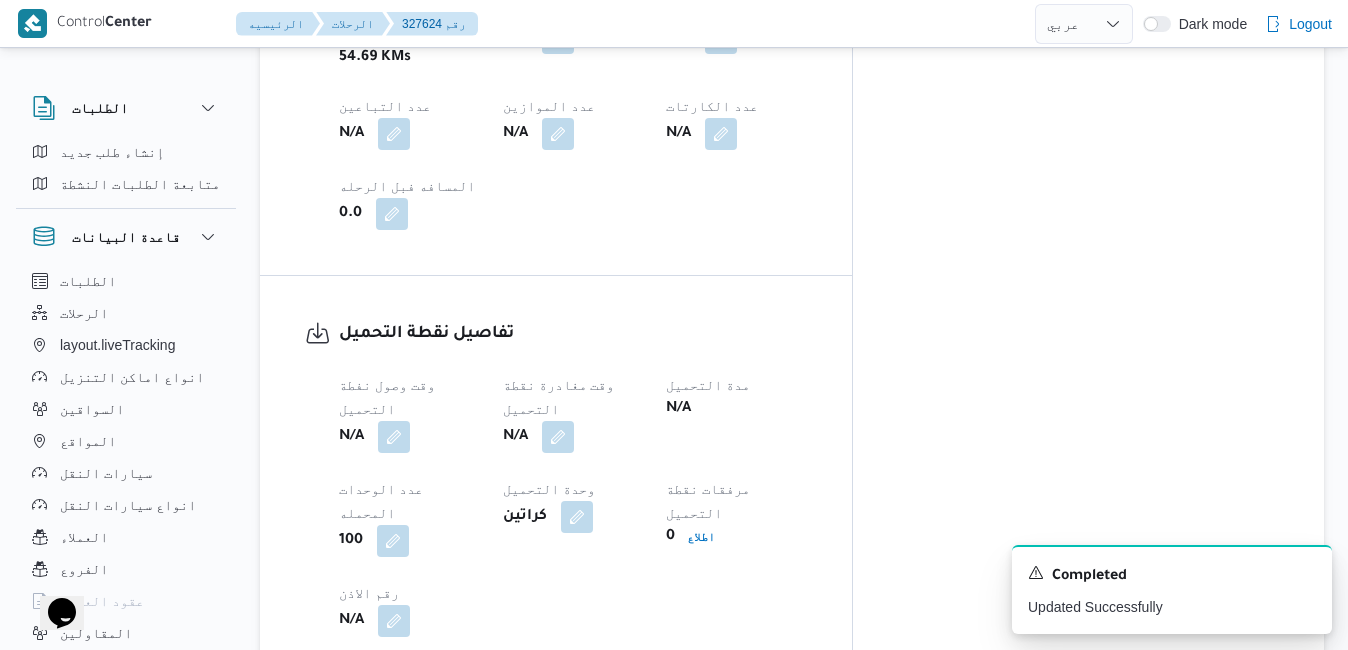 scroll, scrollTop: 1322, scrollLeft: 0, axis: vertical 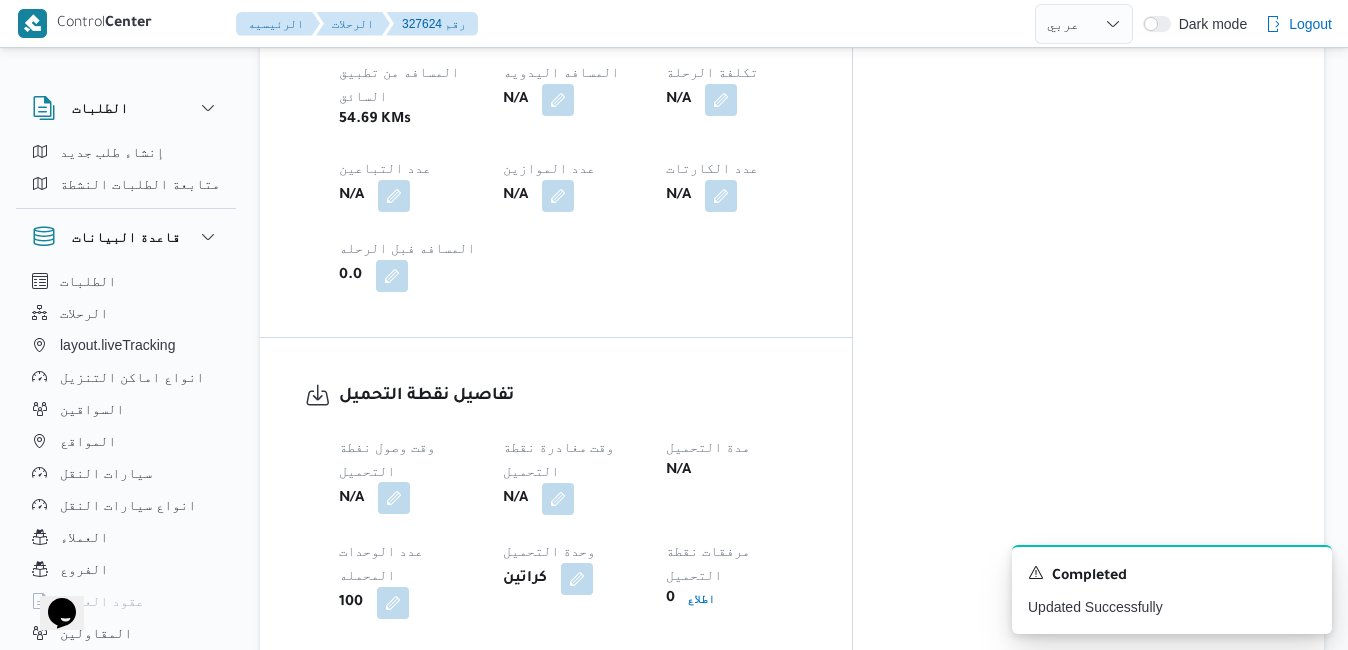 click at bounding box center (394, 498) 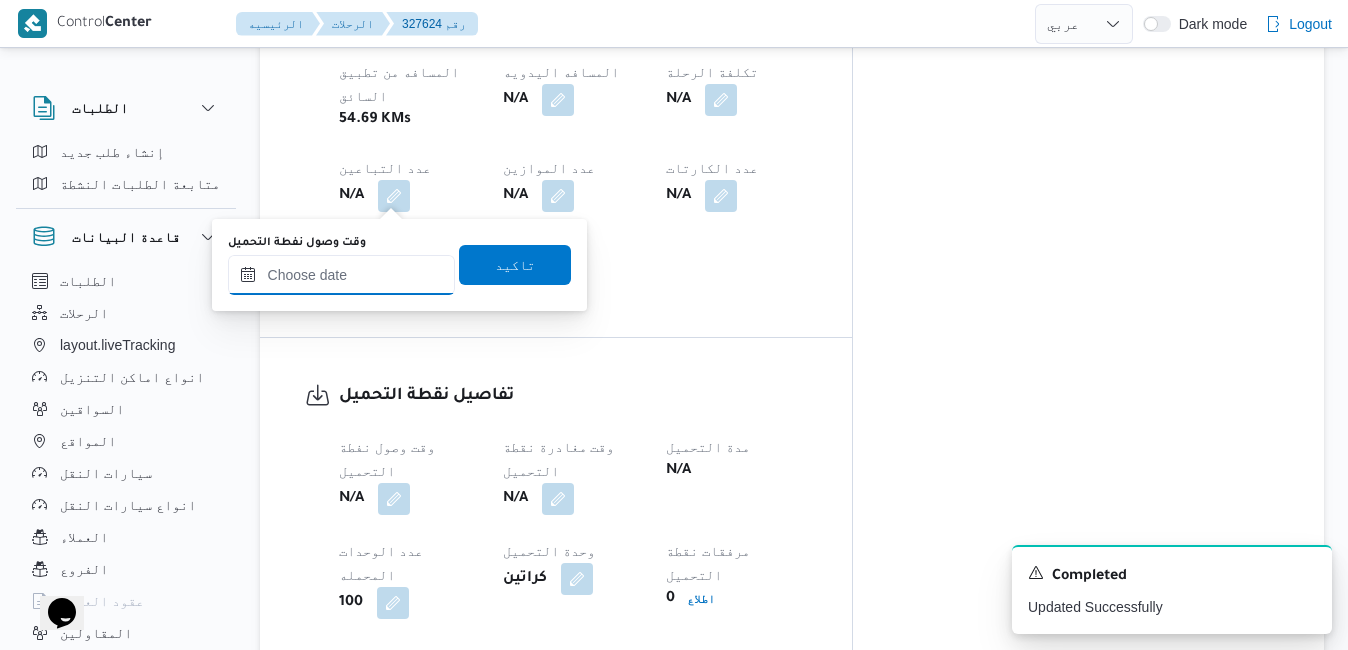 click on "وقت وصول نفطة التحميل" at bounding box center [341, 275] 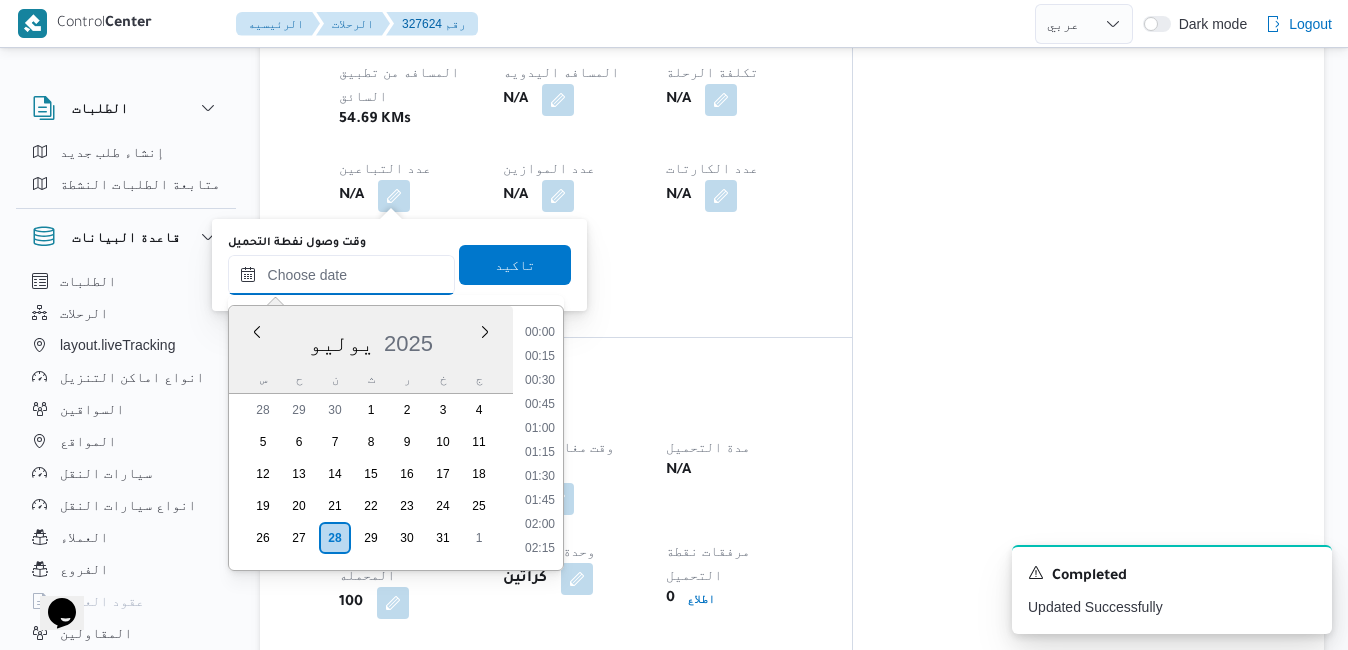 scroll, scrollTop: 1174, scrollLeft: 0, axis: vertical 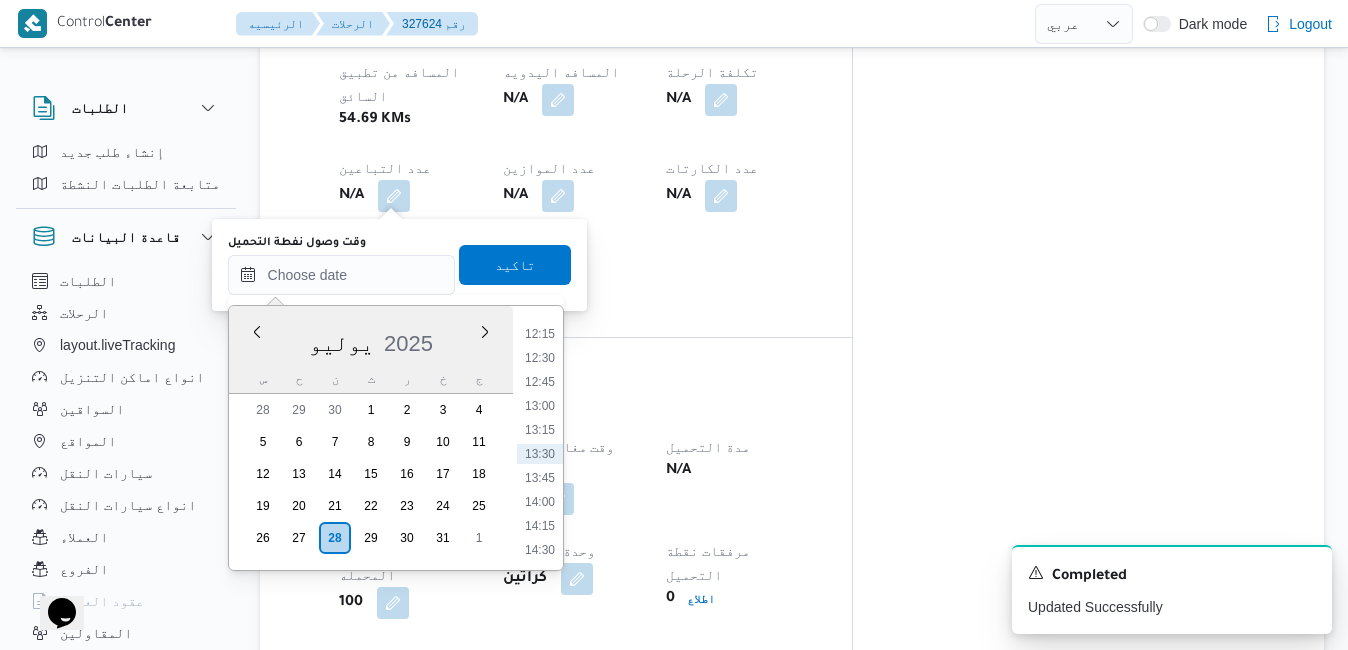 click on "س ح ن ث ر خ ج" at bounding box center [371, 379] 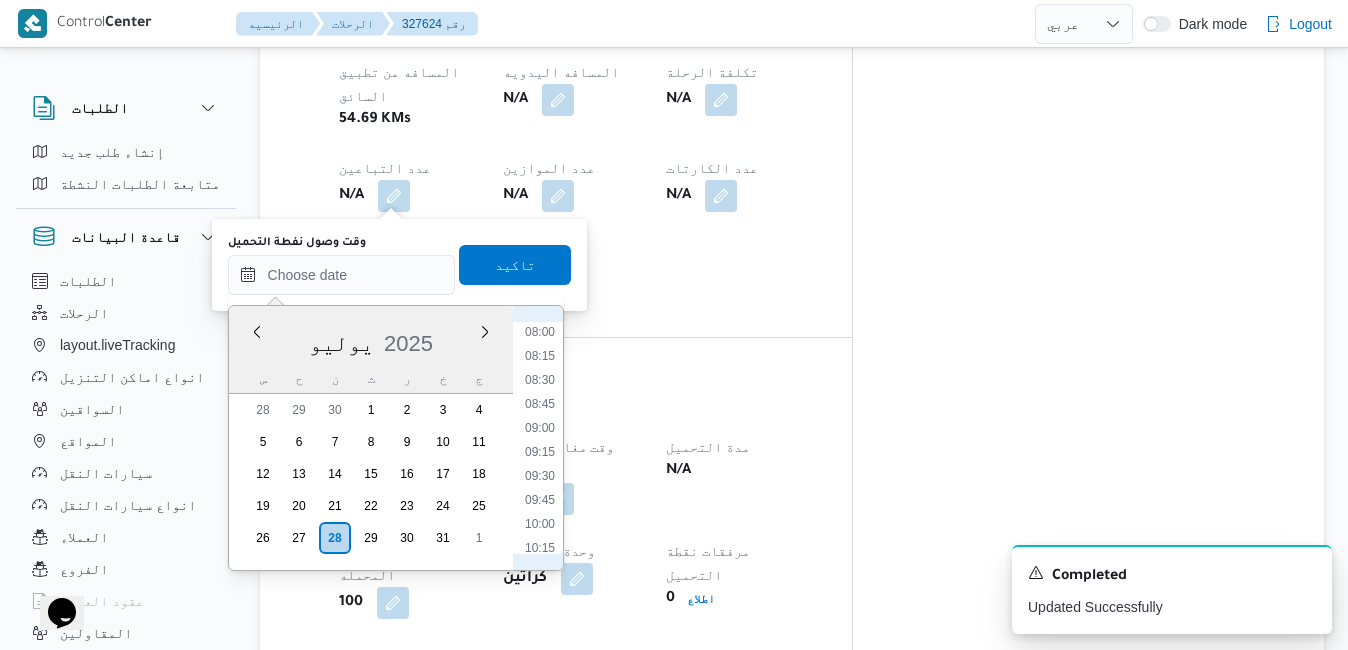 scroll, scrollTop: 565, scrollLeft: 0, axis: vertical 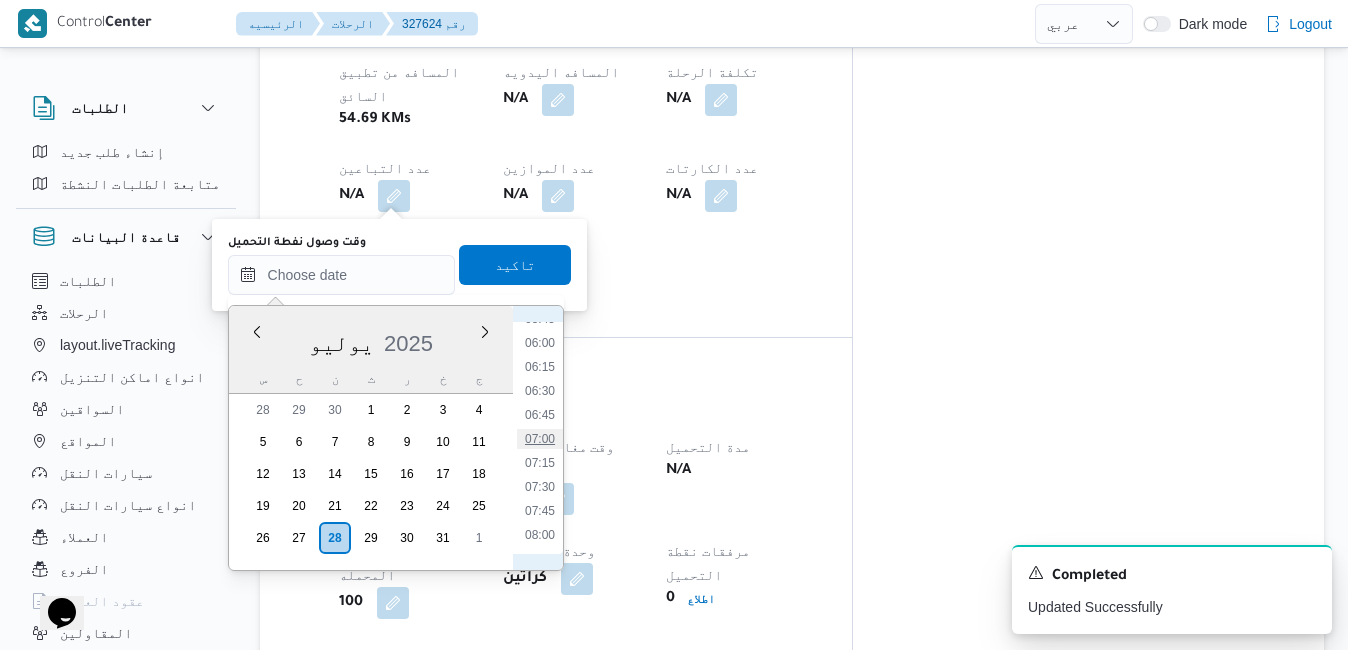click on "07:00" at bounding box center [540, 439] 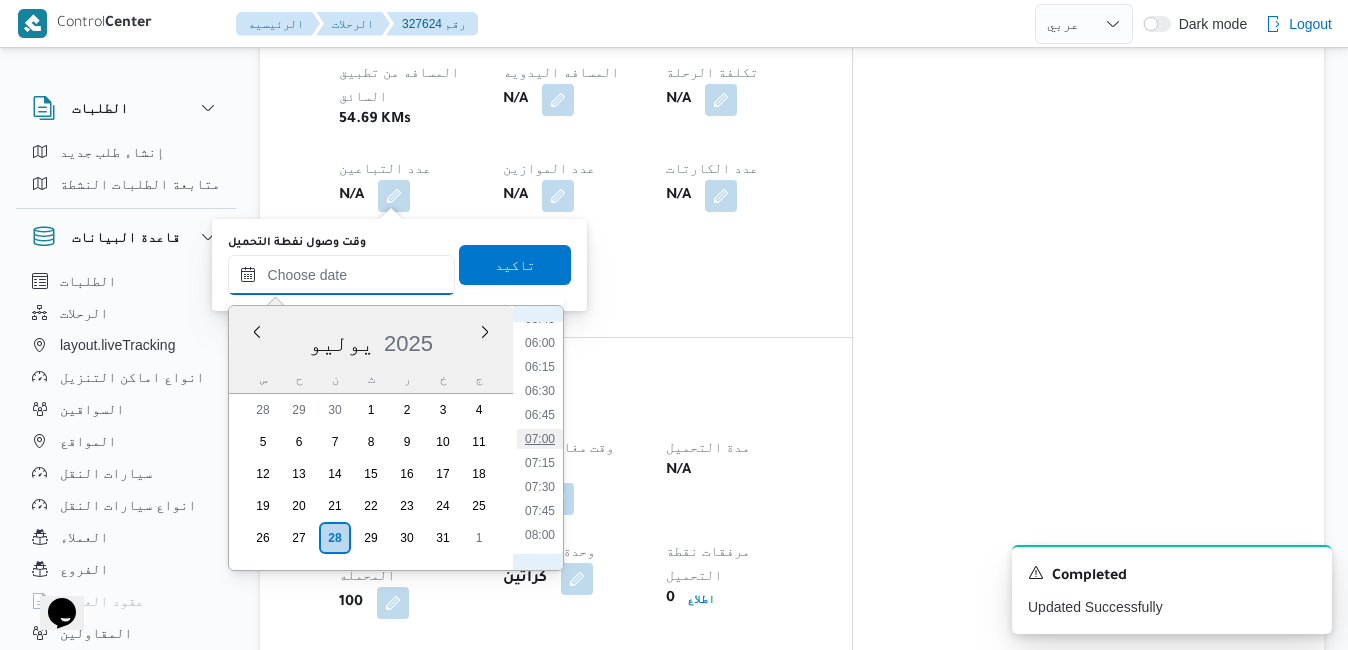 type 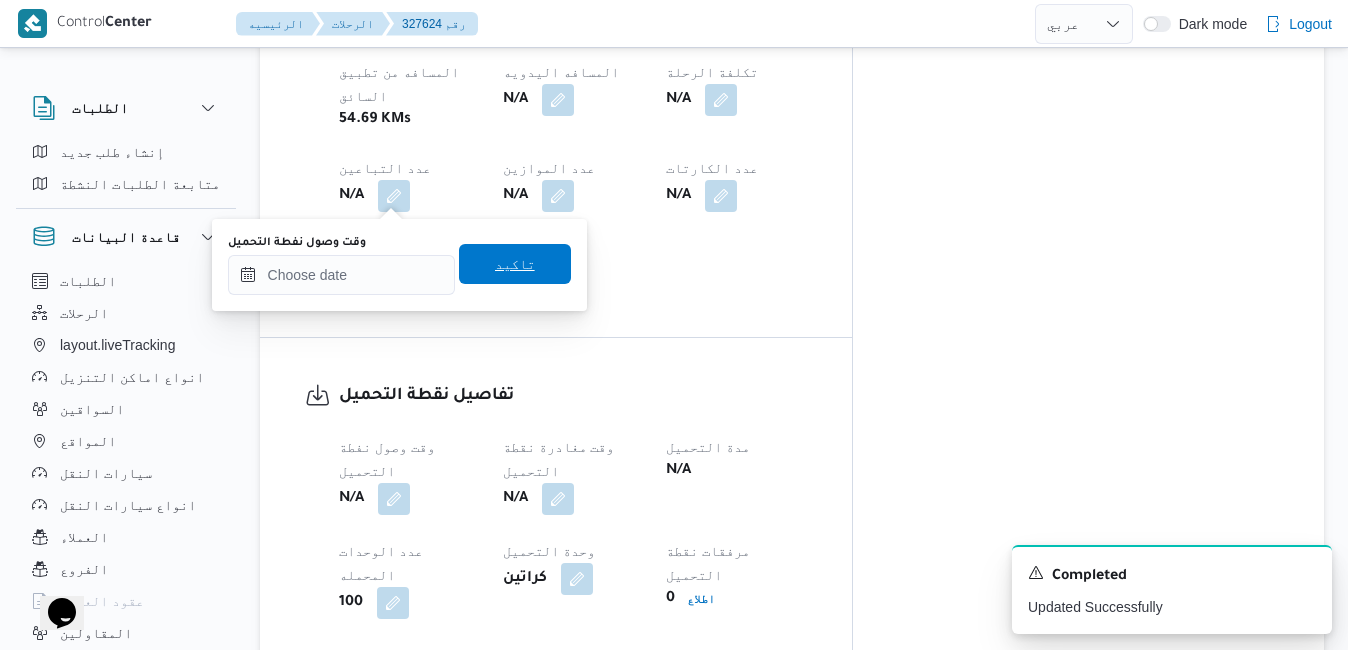 click on "تاكيد" at bounding box center (515, 264) 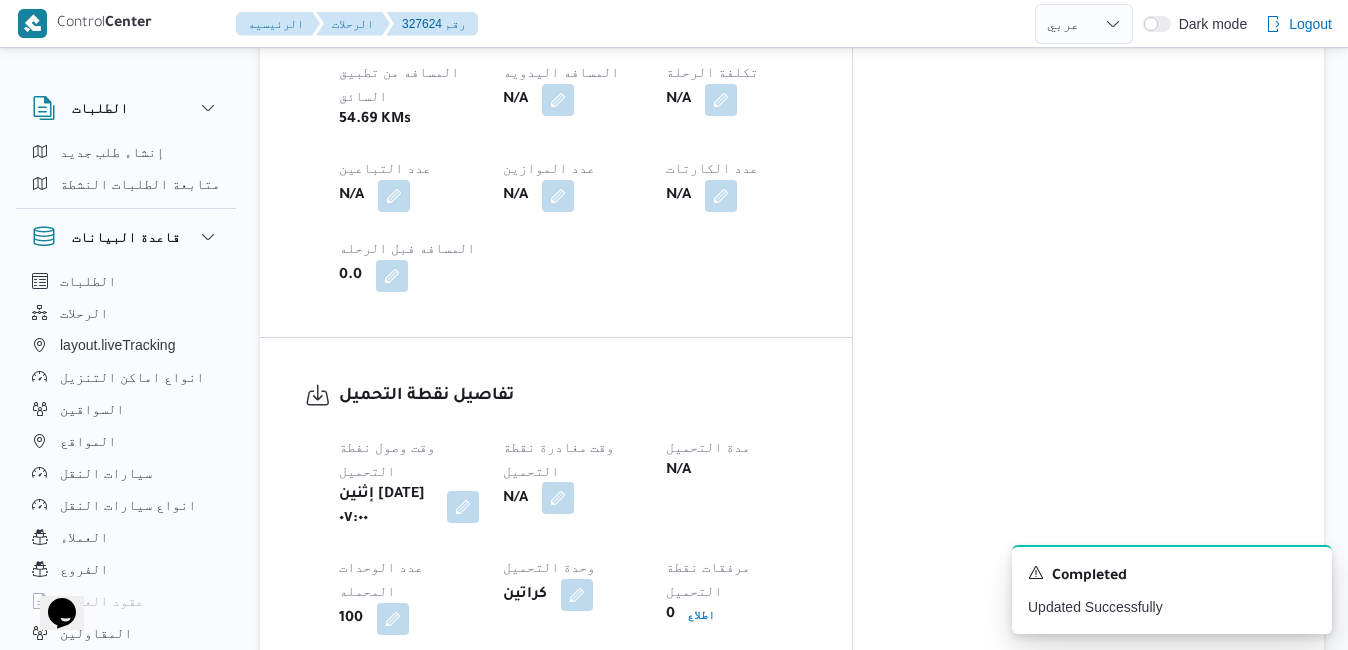 click at bounding box center [558, 498] 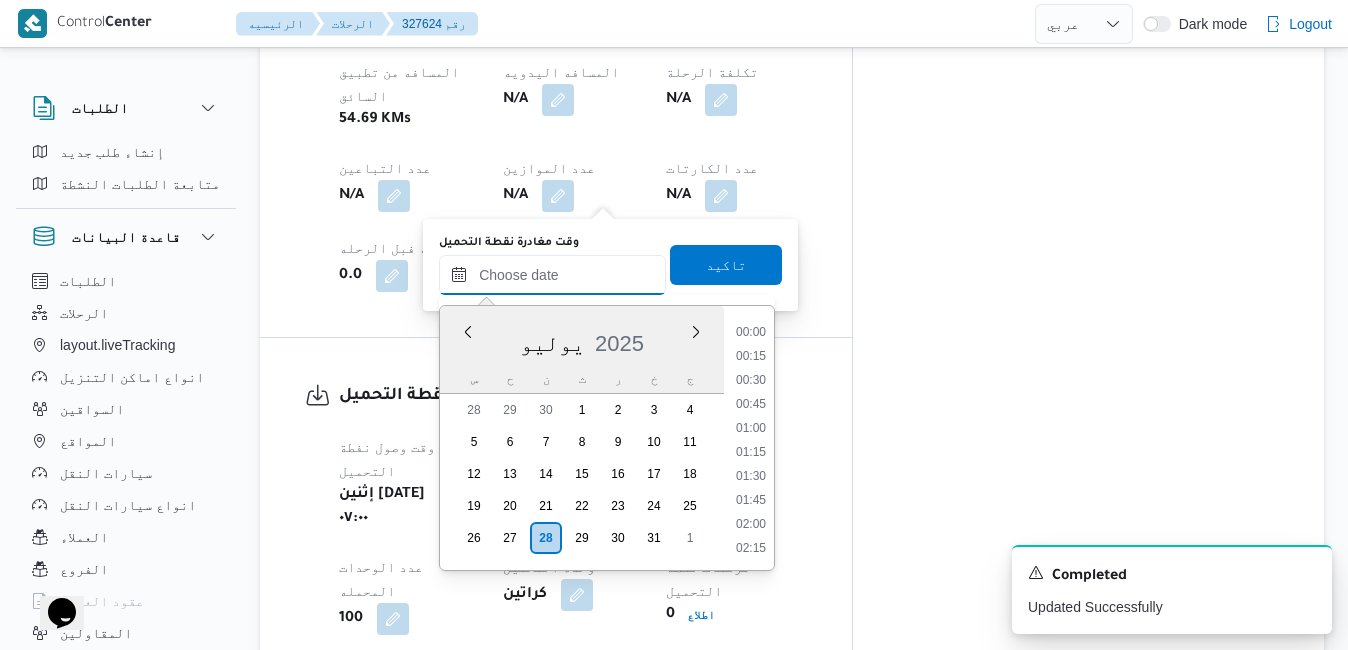 click on "وقت مغادرة نقطة التحميل" at bounding box center (552, 275) 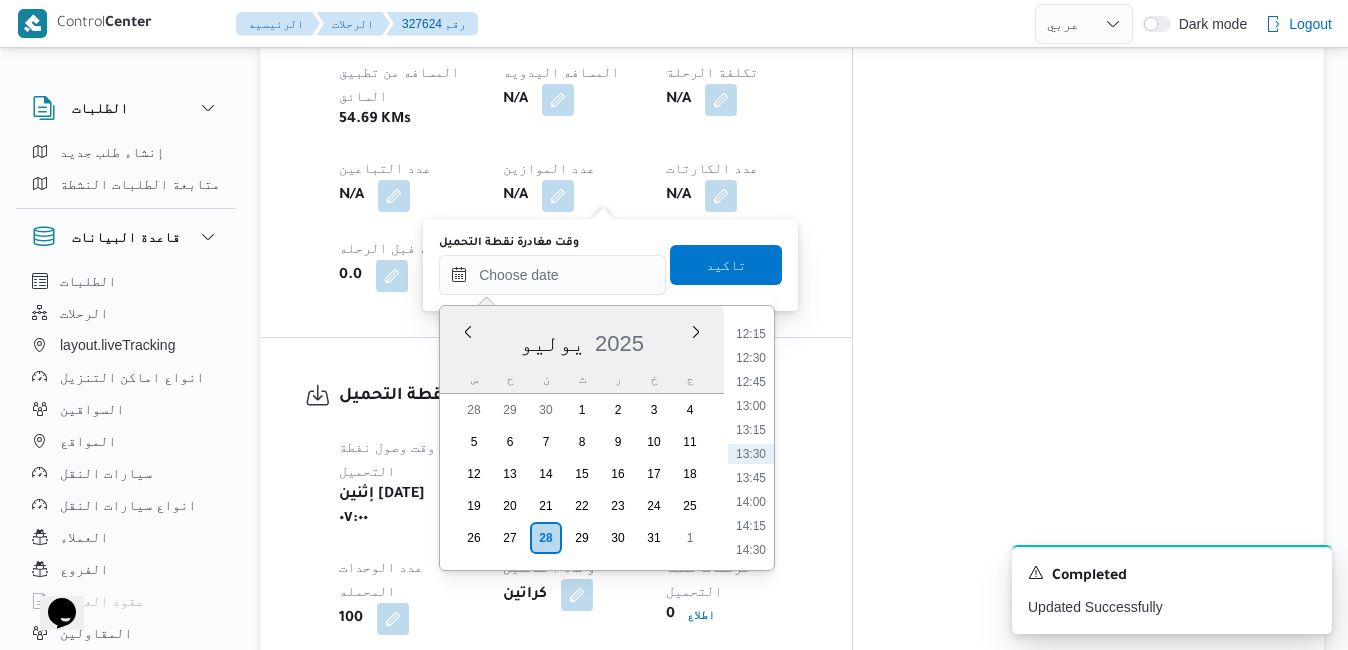 click on "يوليو 2025" at bounding box center [582, 339] 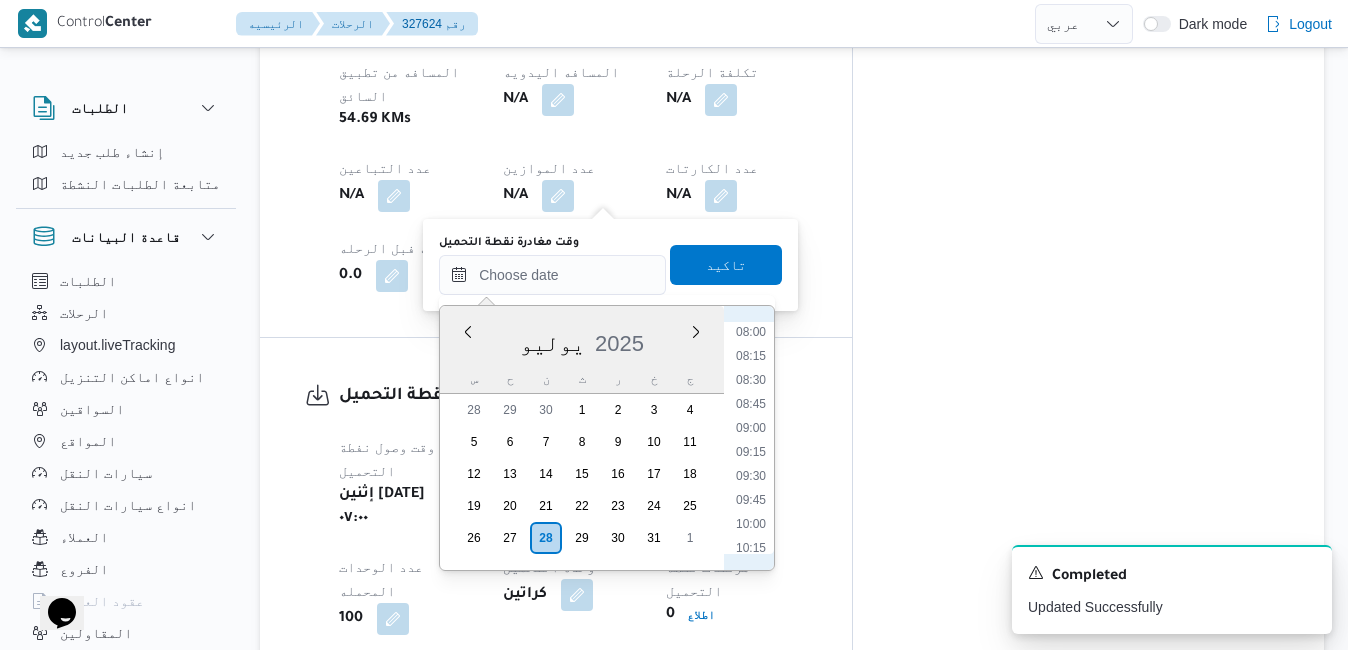 scroll, scrollTop: 565, scrollLeft: 0, axis: vertical 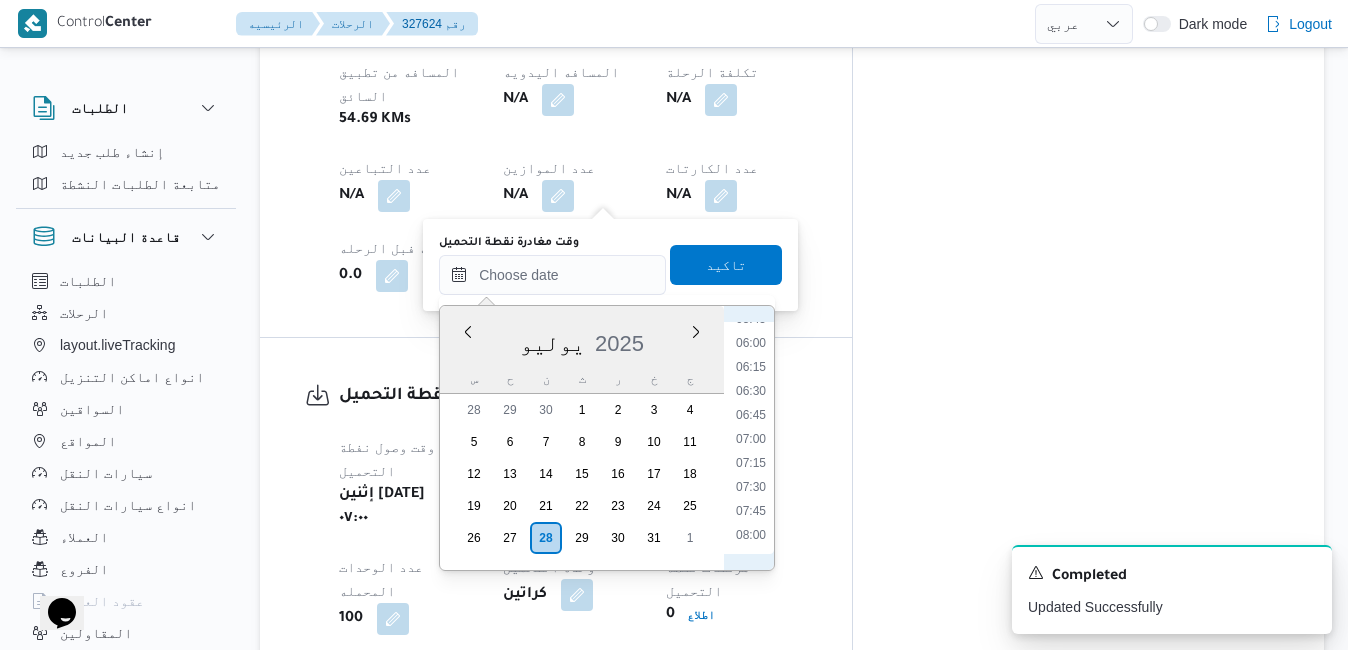 click on "07:30" at bounding box center (751, 487) 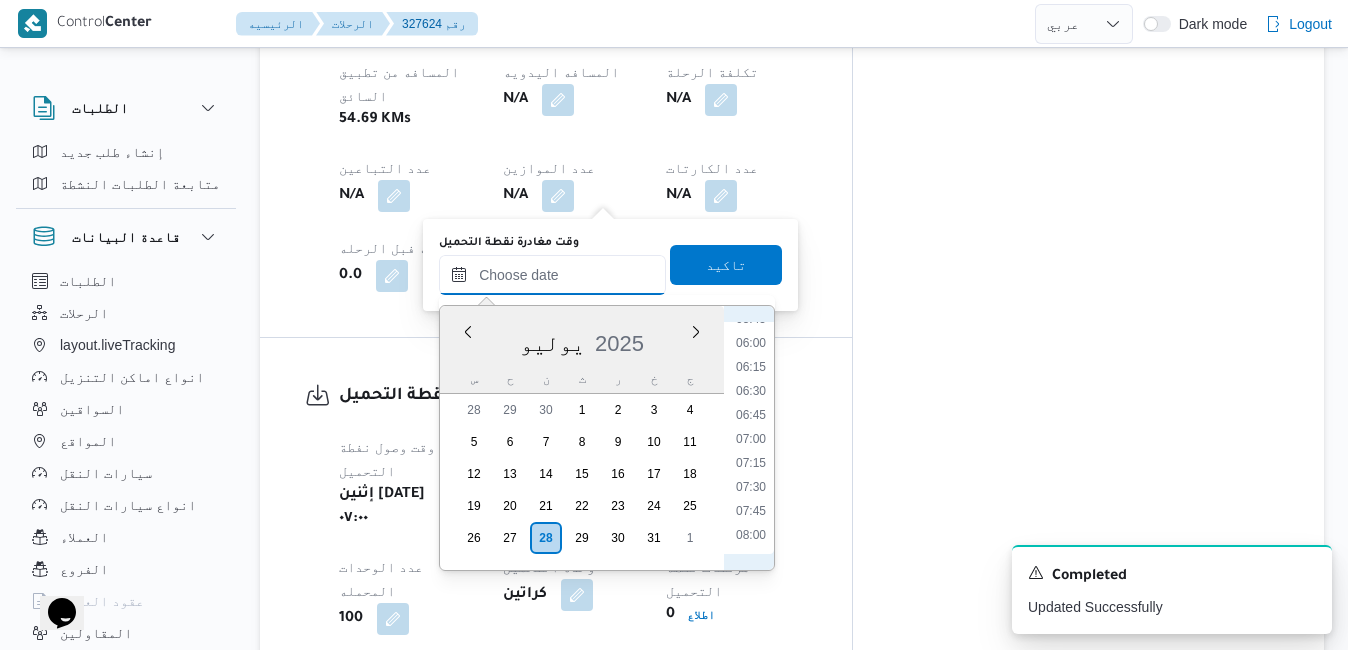 type 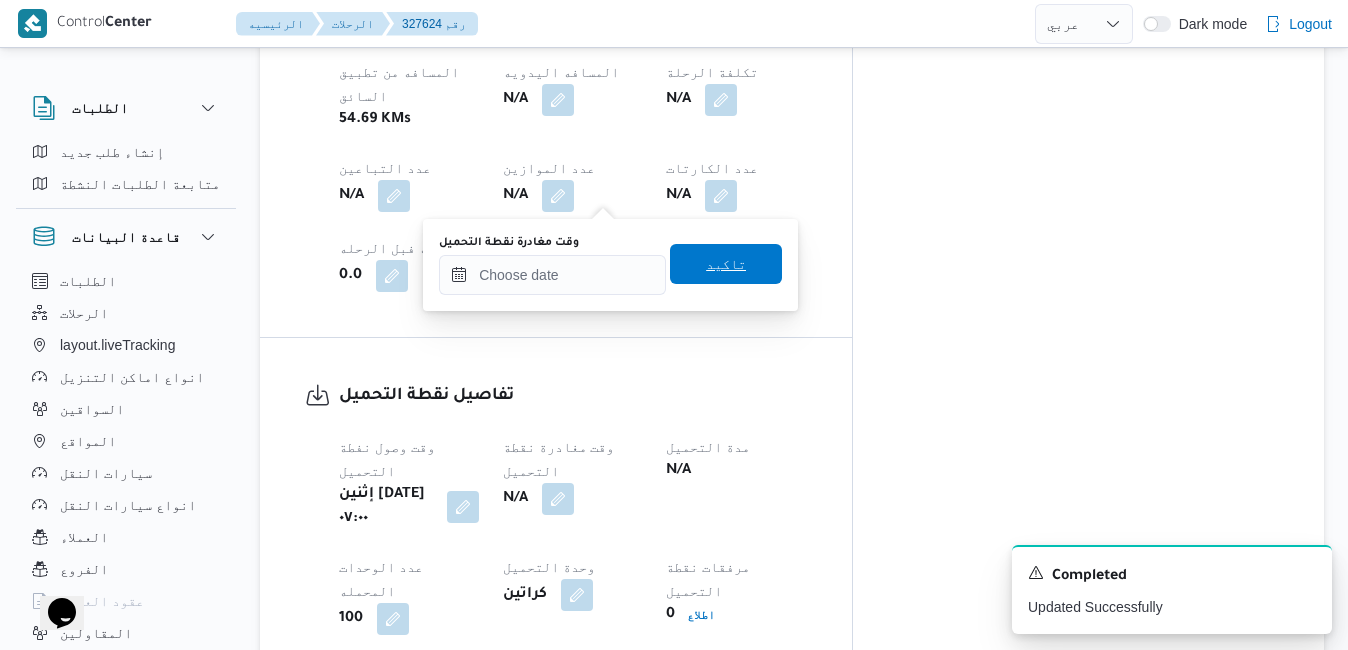 click on "تاكيد" at bounding box center (726, 264) 